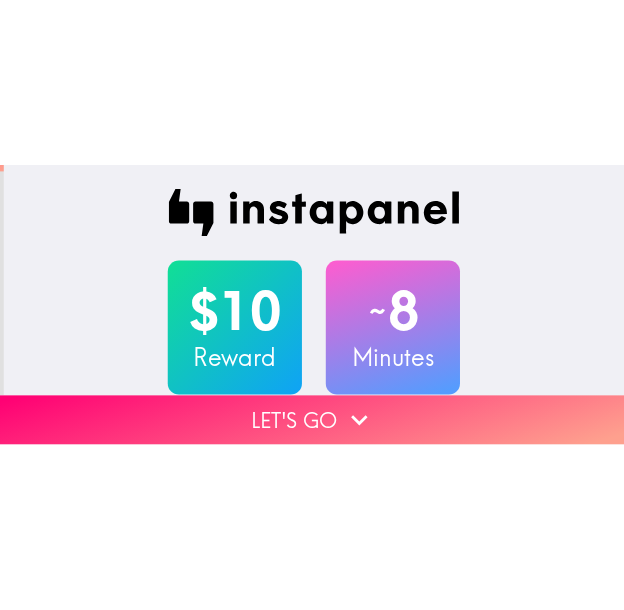 scroll, scrollTop: 0, scrollLeft: 0, axis: both 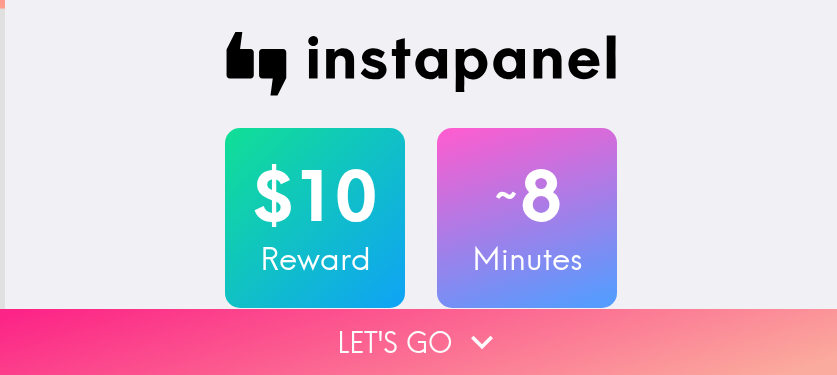 click on "Let's go" at bounding box center (418, 342) 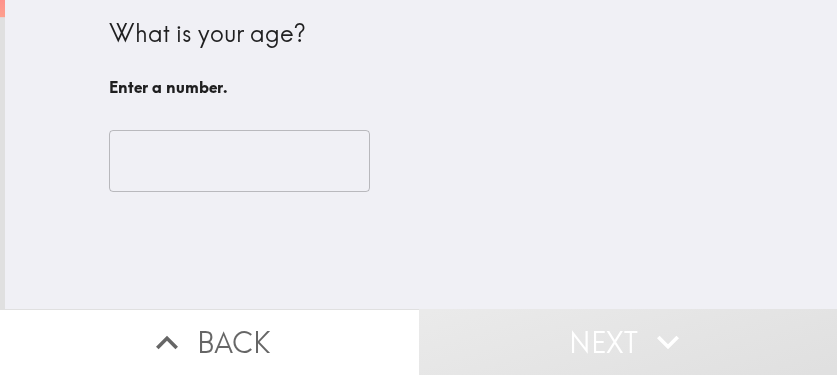 type 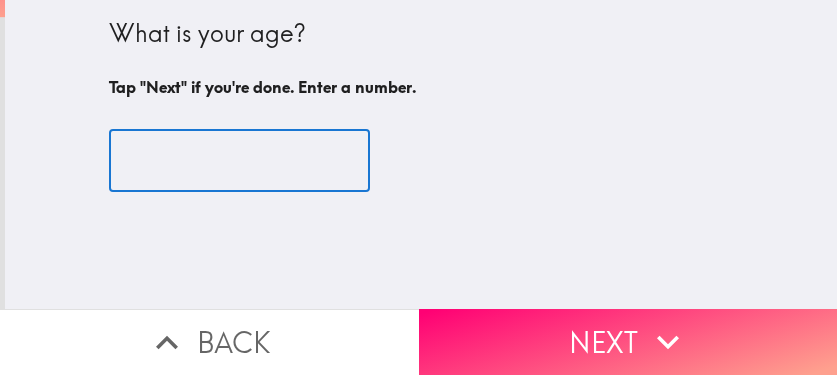type on "[AGE]" 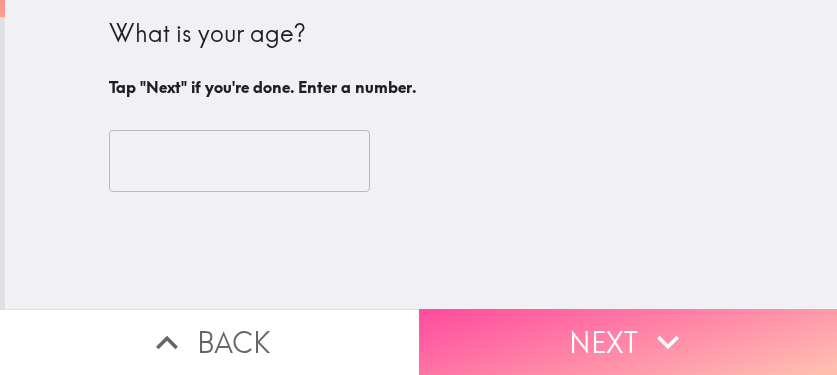 drag, startPoint x: 594, startPoint y: 326, endPoint x: 603, endPoint y: 345, distance: 21.023796 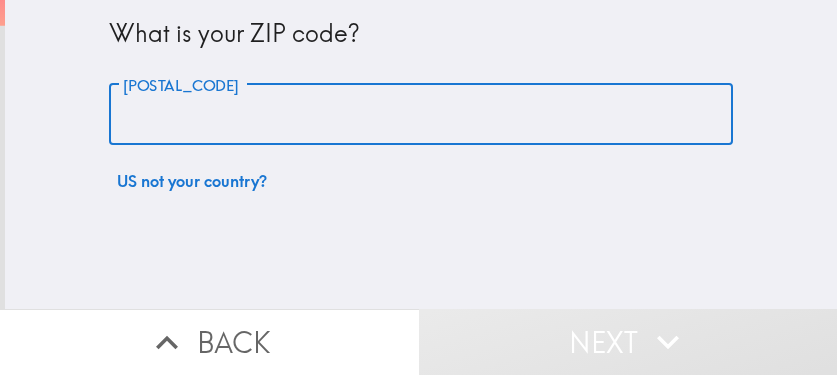 click on "[POSTAL_CODE]" at bounding box center [421, 115] 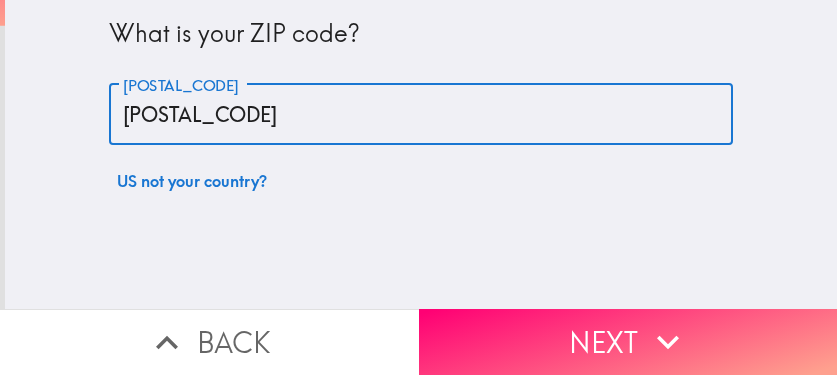 type on "[POSTAL_CODE]" 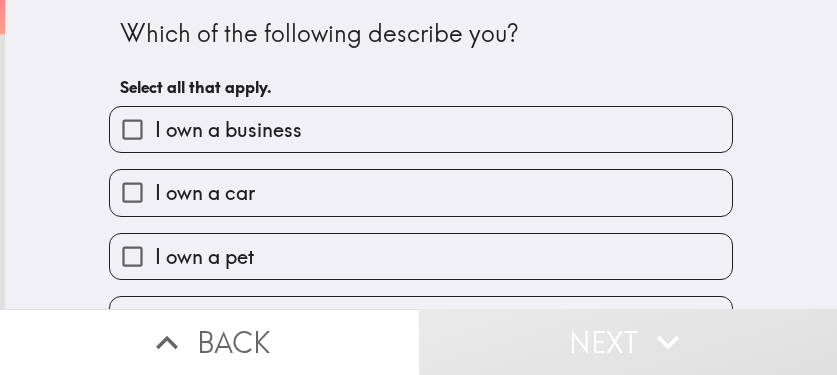 drag, startPoint x: 641, startPoint y: 48, endPoint x: 544, endPoint y: 65, distance: 98.478424 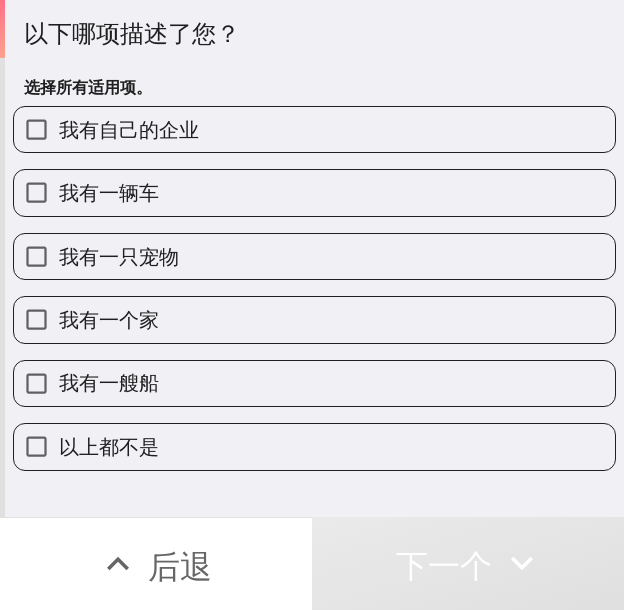click on "我有一辆车" at bounding box center (314, 192) 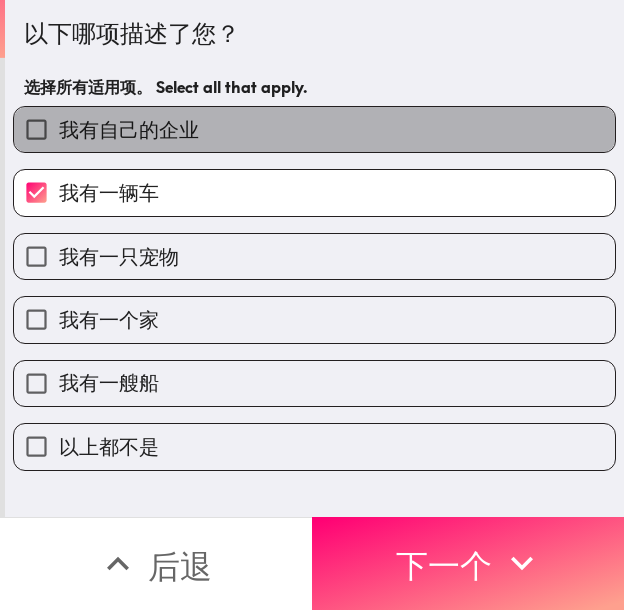 click on "我有自己的企业" at bounding box center [314, 129] 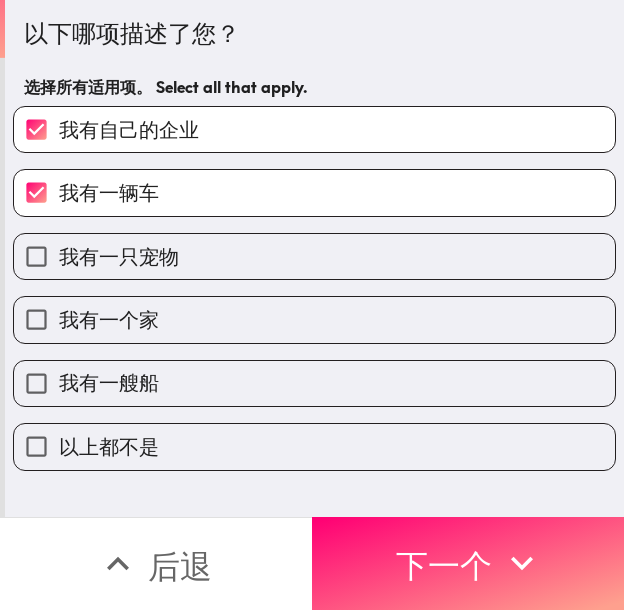 click on "我有一个家" at bounding box center (314, 319) 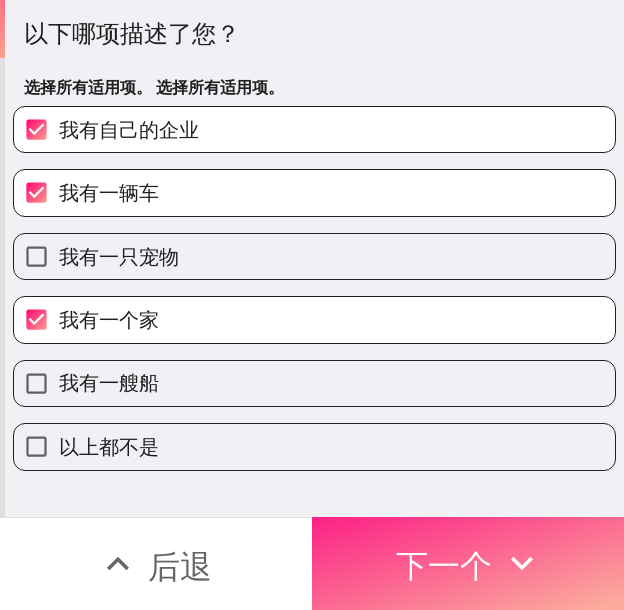click on "下一个" at bounding box center (444, 563) 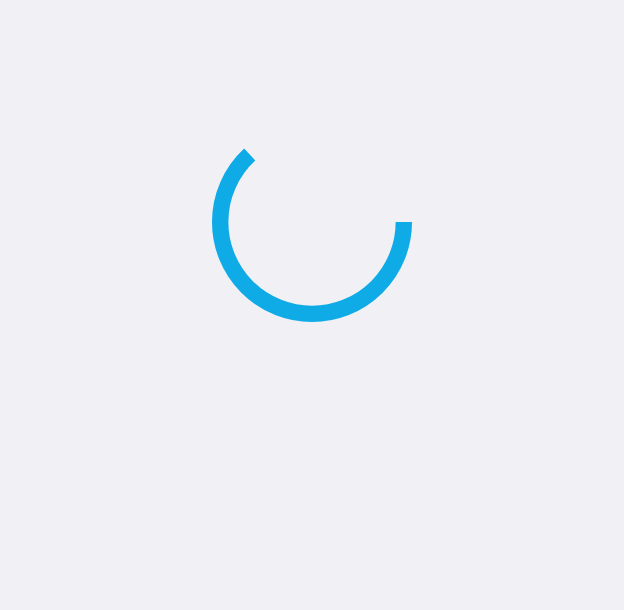 scroll, scrollTop: 0, scrollLeft: 0, axis: both 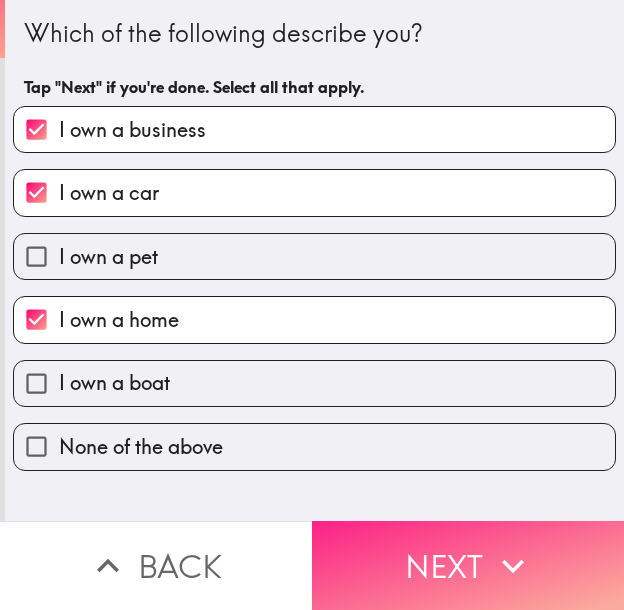 click 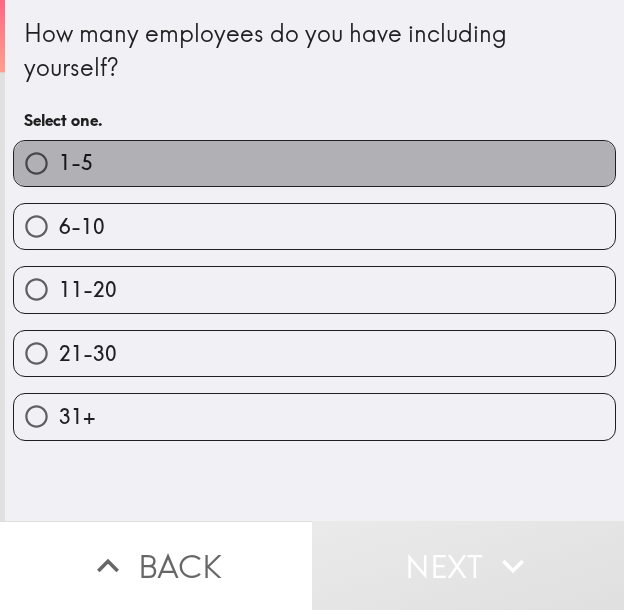 click on "1-5" at bounding box center (314, 163) 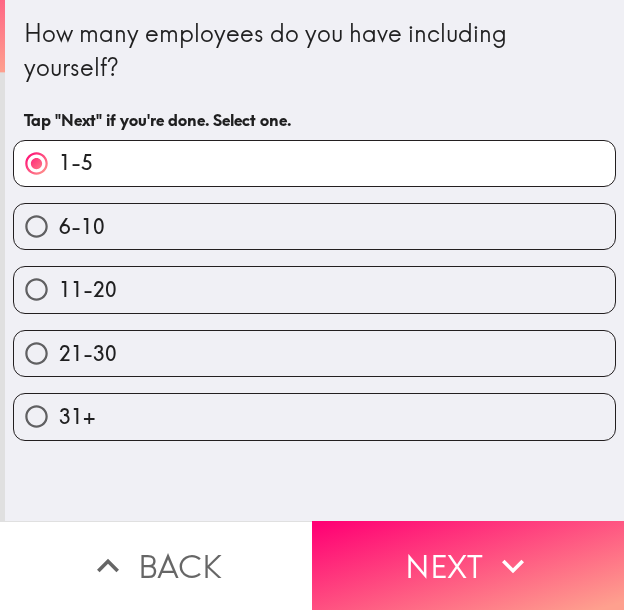 click 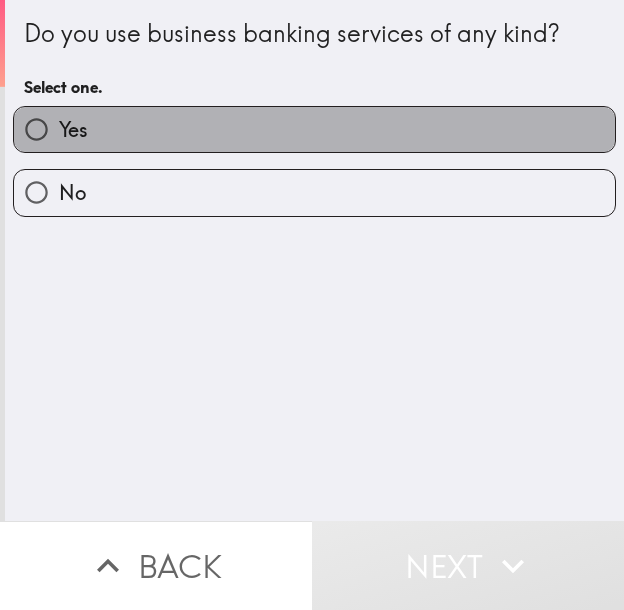 click on "Yes" at bounding box center [314, 129] 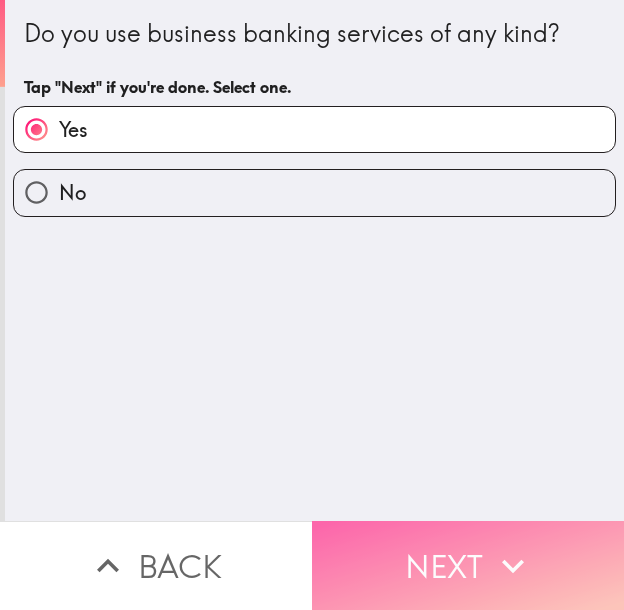 click 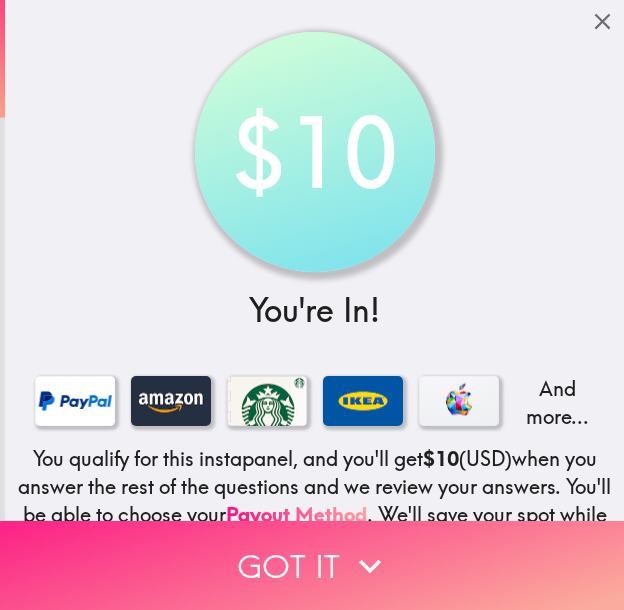 click on "Got it" at bounding box center (312, 565) 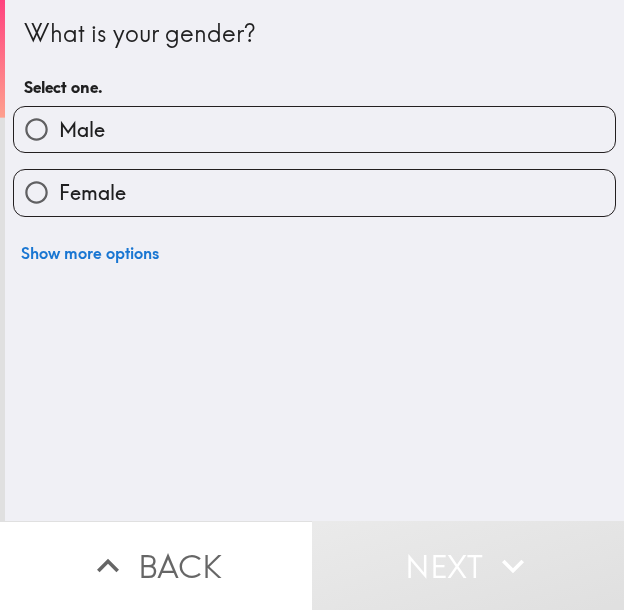 type 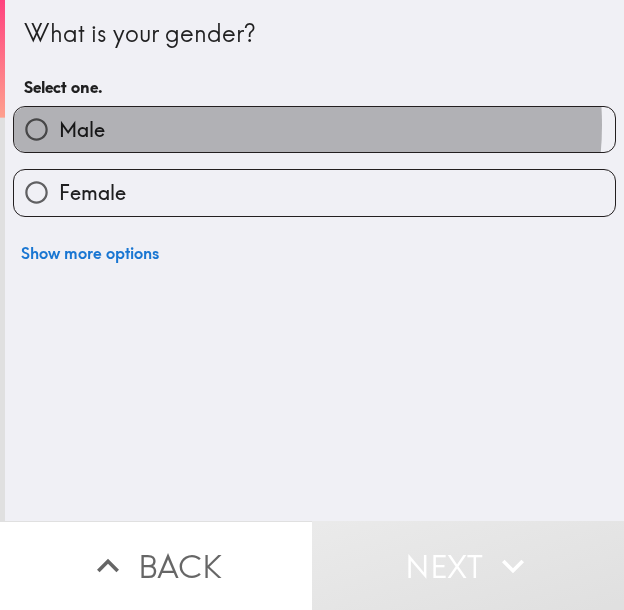 click on "Male" at bounding box center [314, 129] 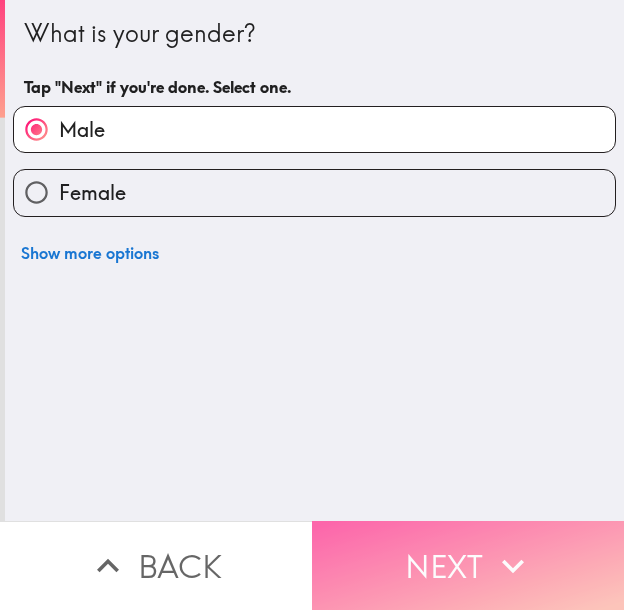 click on "Next" at bounding box center (468, 565) 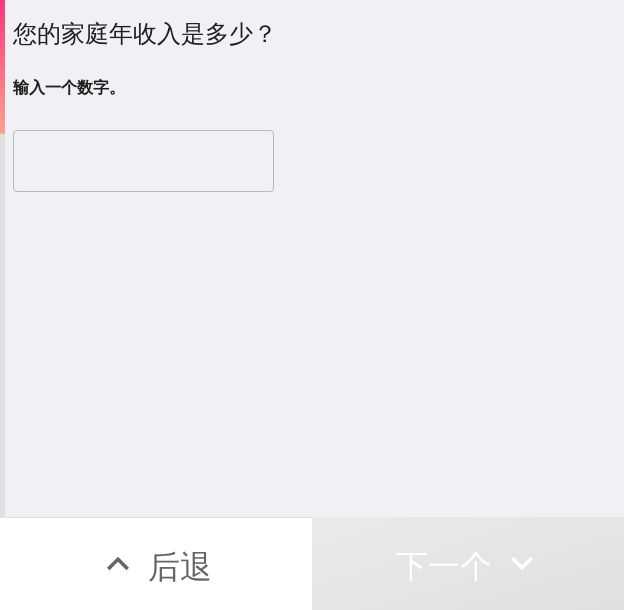 click on "您的家庭年收入是多少？ 输入一个数字。 ​" at bounding box center [314, 258] 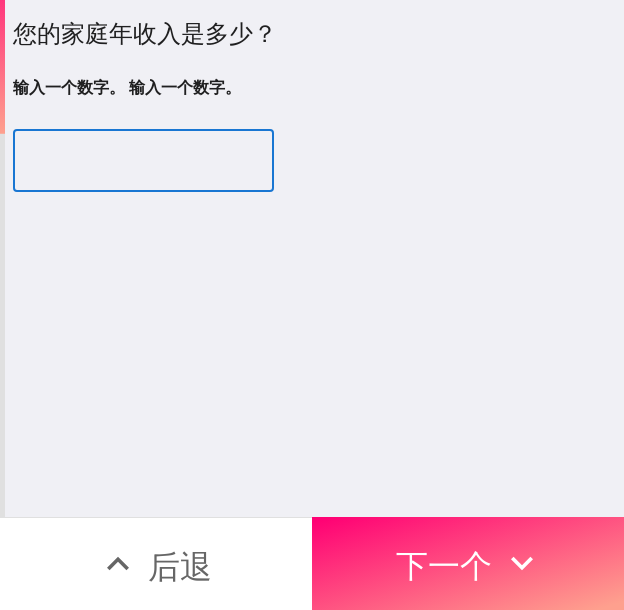 type on "200000" 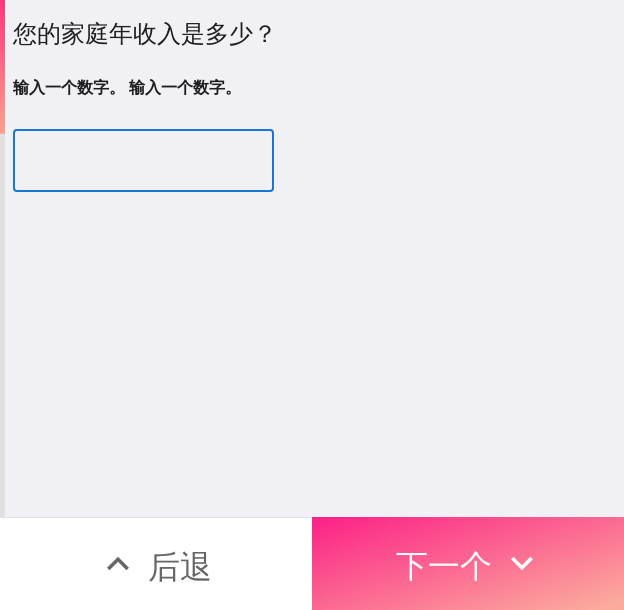 click on "下一个" at bounding box center (444, 566) 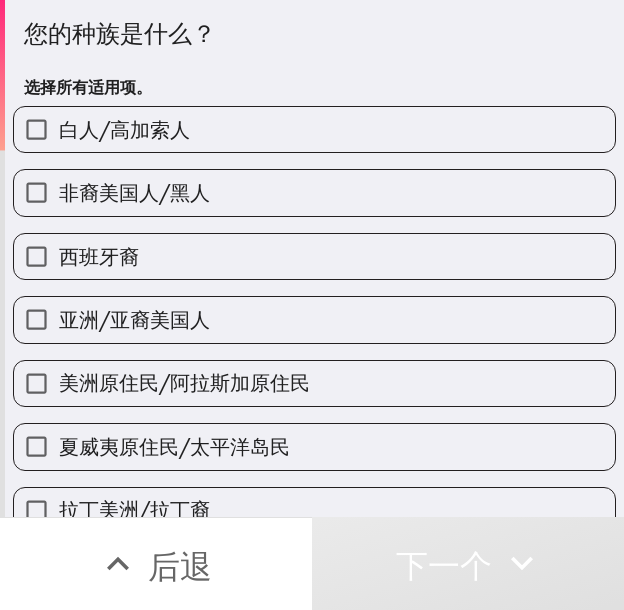 click on "白人/高加索人" at bounding box center (314, 129) 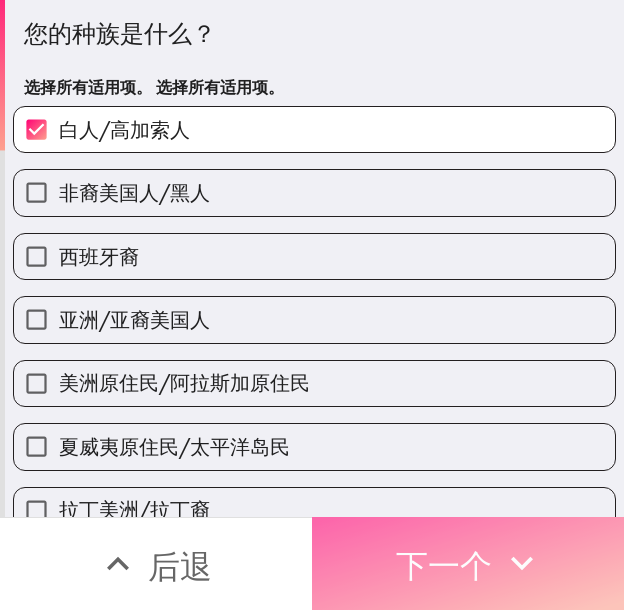 drag, startPoint x: 446, startPoint y: 543, endPoint x: 458, endPoint y: 551, distance: 14.422205 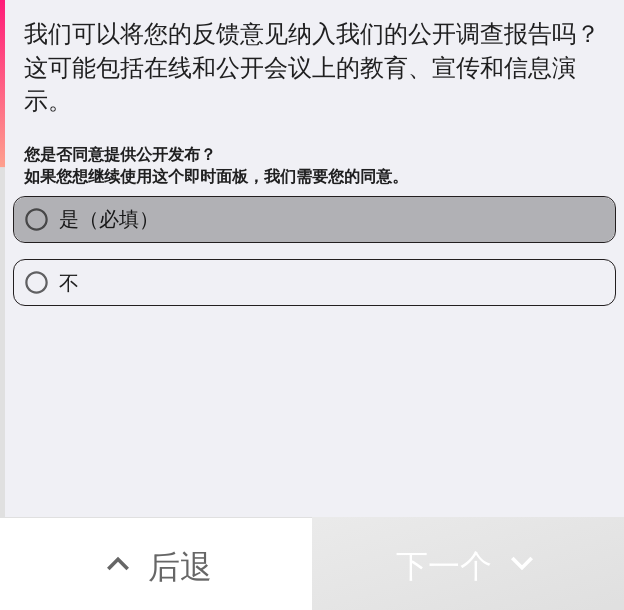 click on "是（必填）" at bounding box center [314, 219] 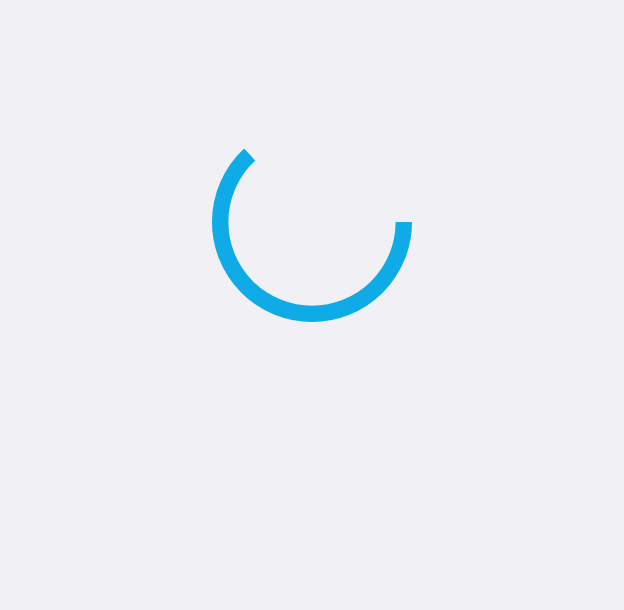scroll, scrollTop: 0, scrollLeft: 0, axis: both 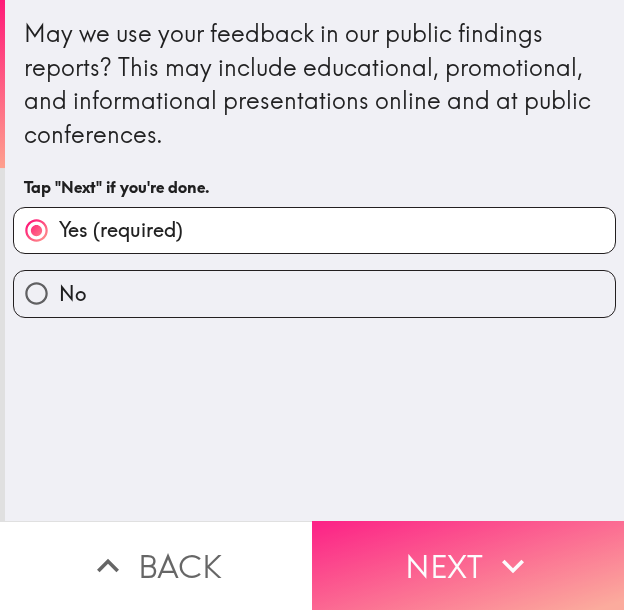 click on "Next" at bounding box center [468, 565] 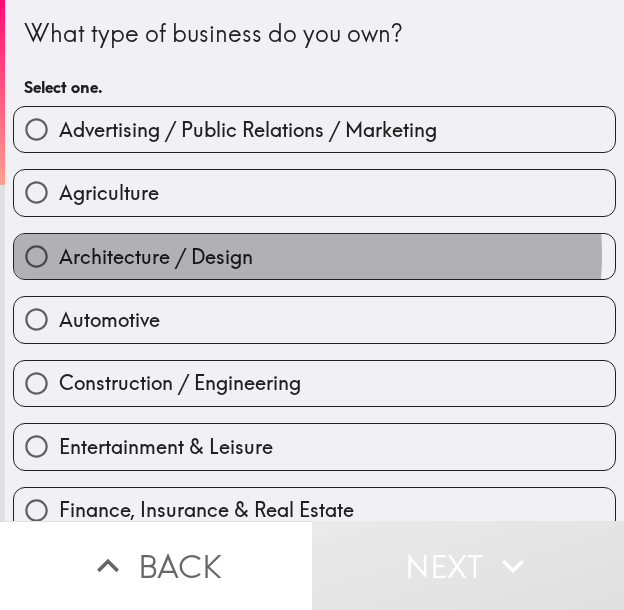 click on "Architecture / Design" at bounding box center [314, 256] 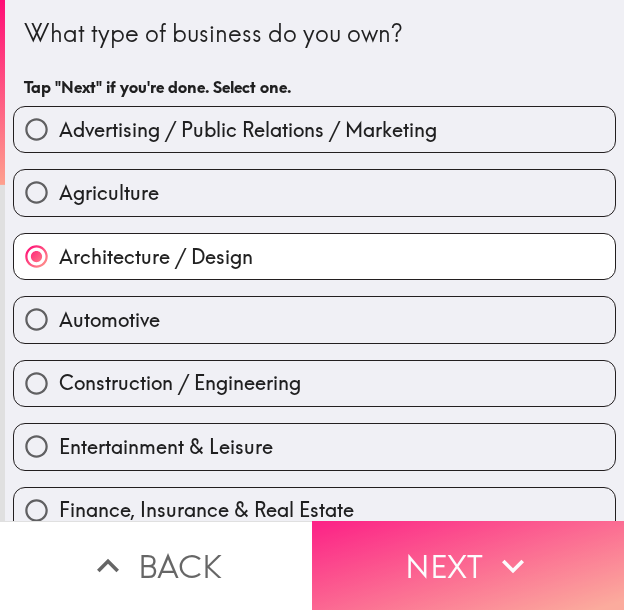 click on "Next" at bounding box center [468, 565] 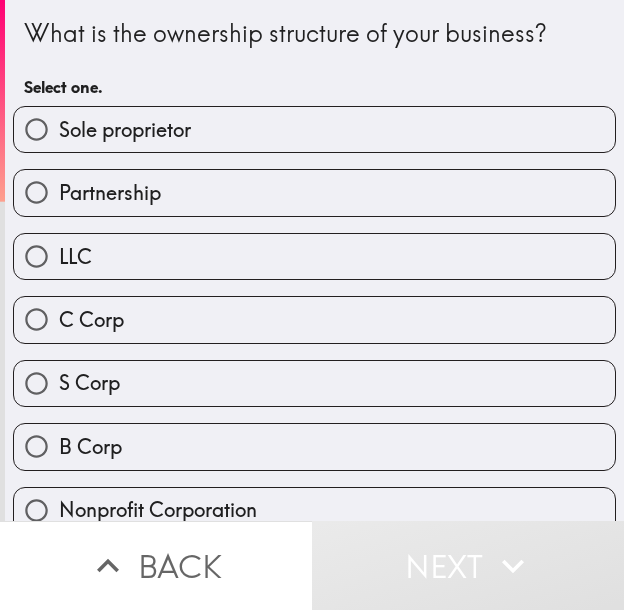 drag, startPoint x: 261, startPoint y: 115, endPoint x: 404, endPoint y: 143, distance: 145.71547 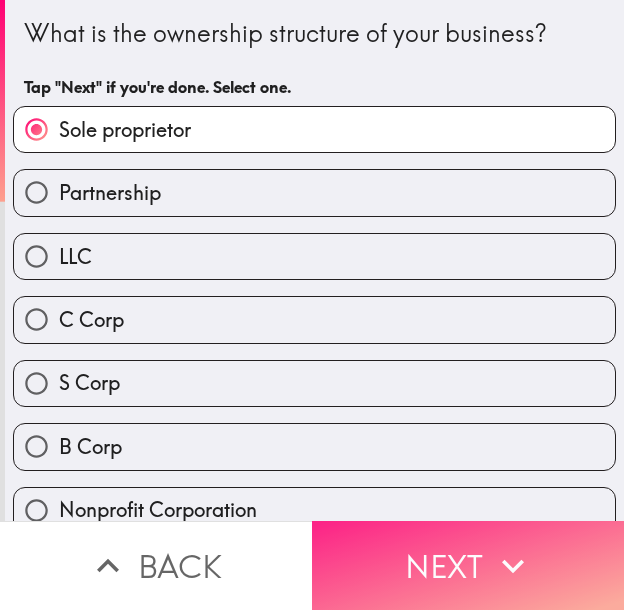 click 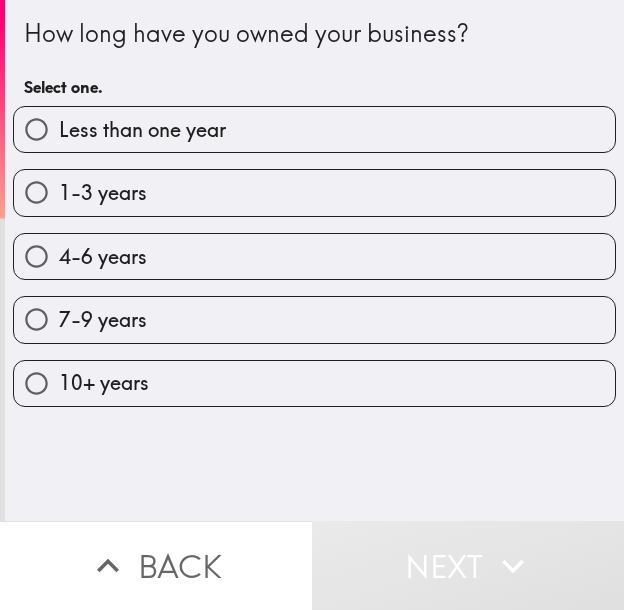 type 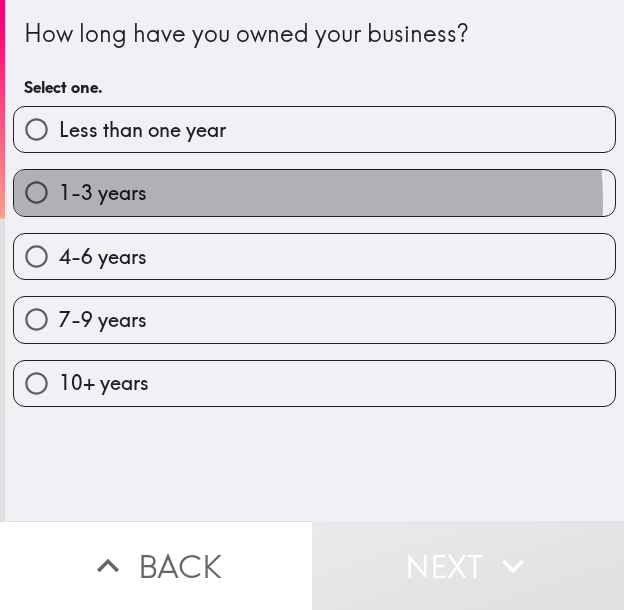 click on "1-3 years" at bounding box center (314, 192) 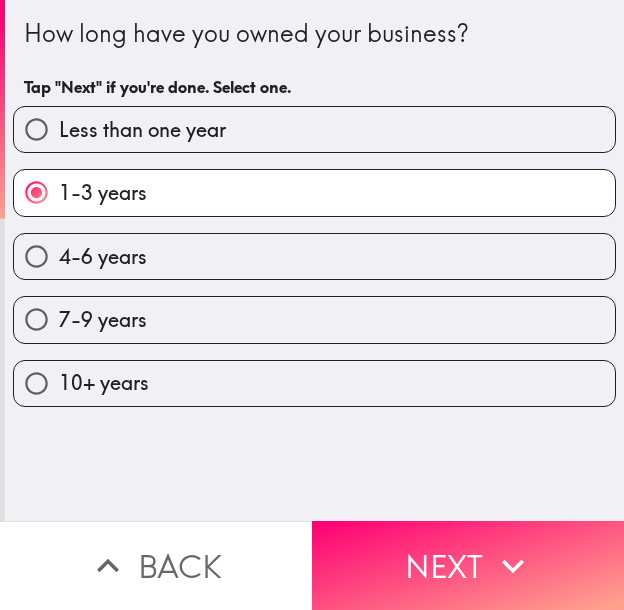 drag, startPoint x: 472, startPoint y: 550, endPoint x: 623, endPoint y: 563, distance: 151.55856 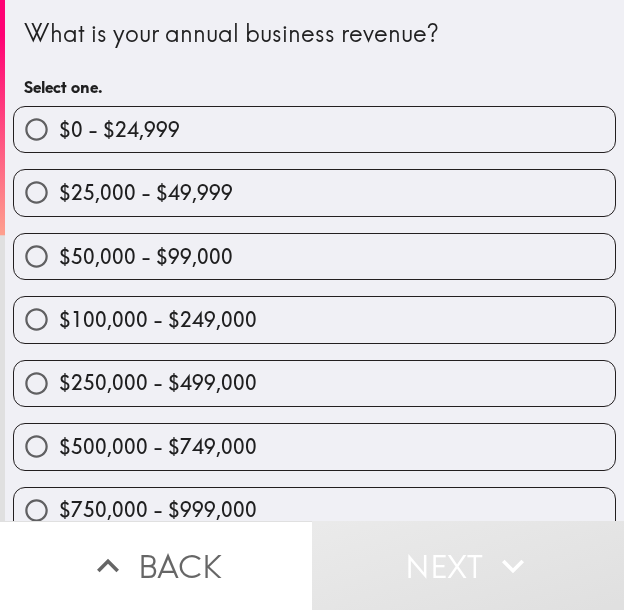 drag, startPoint x: 184, startPoint y: 318, endPoint x: 365, endPoint y: 337, distance: 181.9945 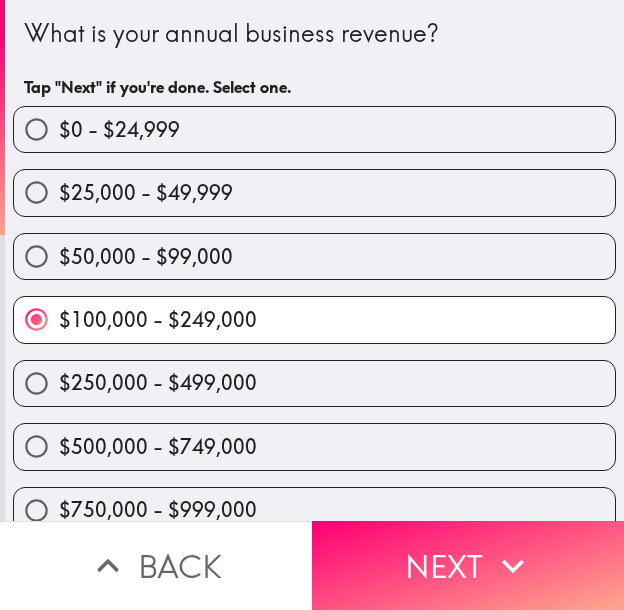 click on "$250,000 - $499,000" at bounding box center (314, 383) 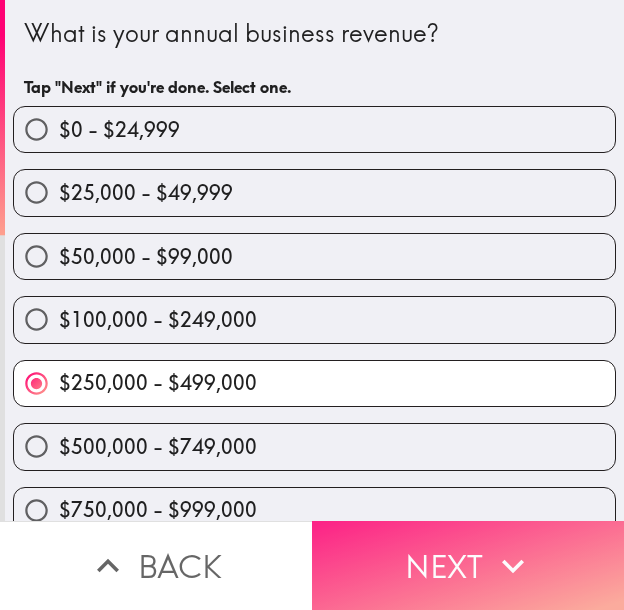 click 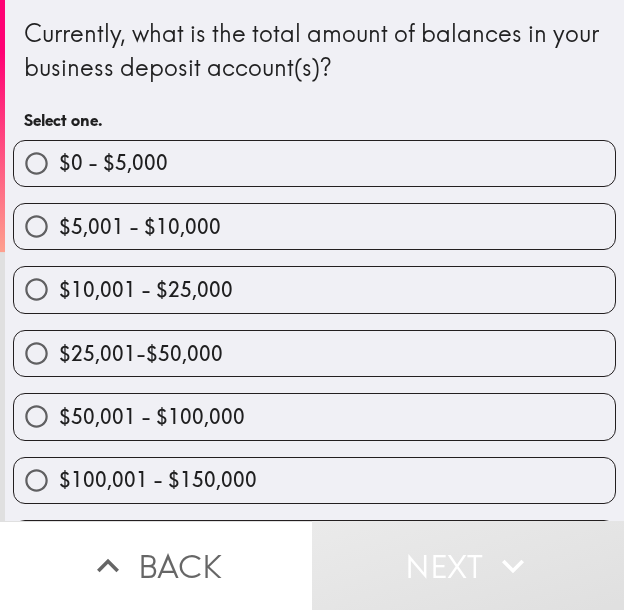 click on "$25,001-$50,000" at bounding box center [314, 353] 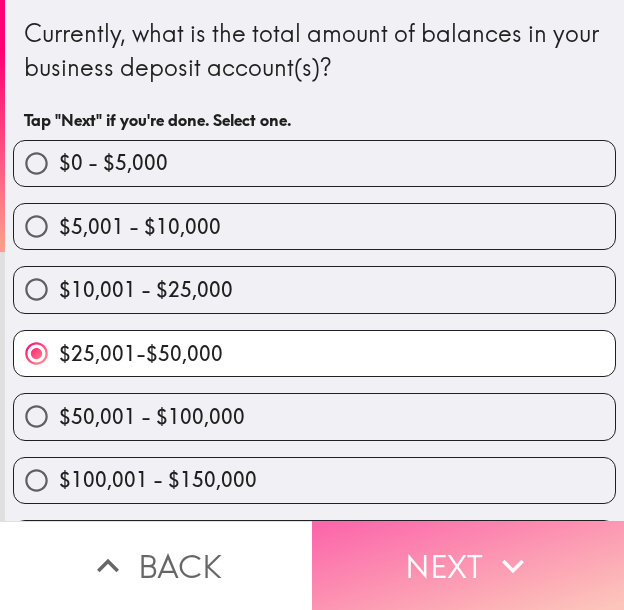 click 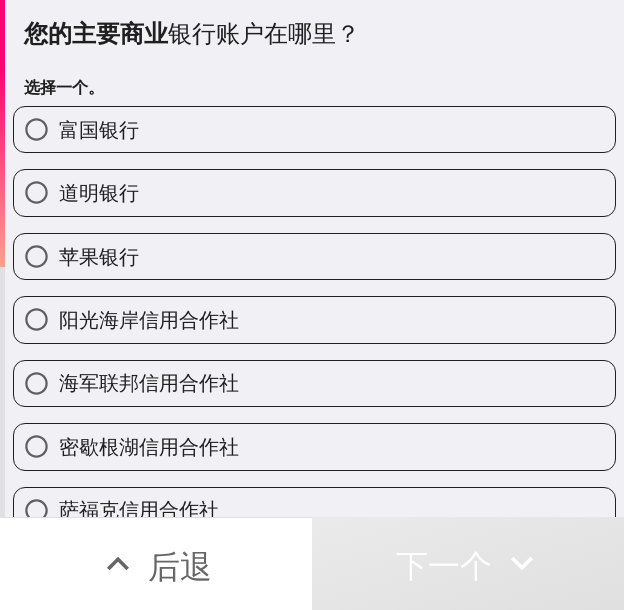 click on "富国银行" at bounding box center [314, 129] 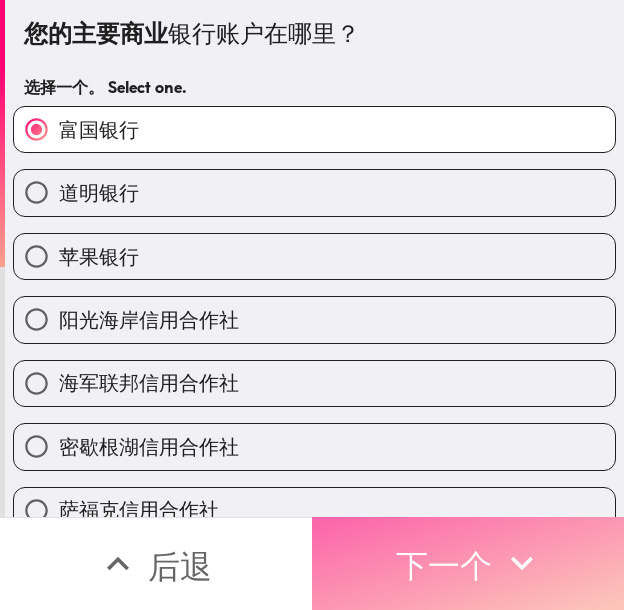click on "下一个" at bounding box center (444, 566) 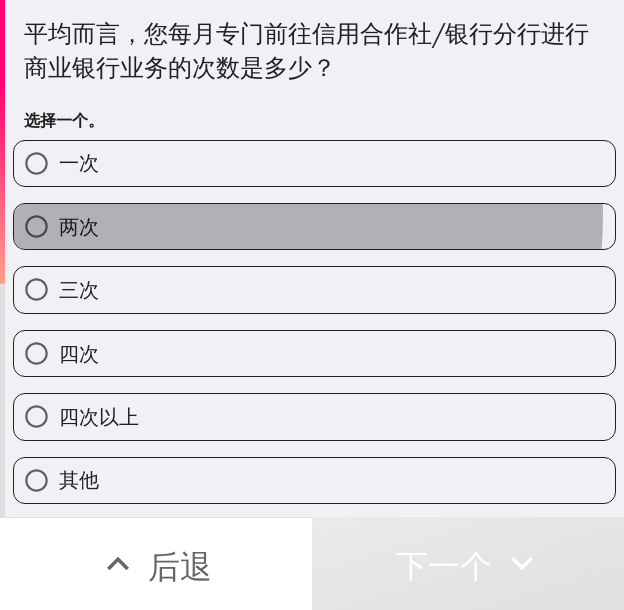 click on "两次" at bounding box center (314, 226) 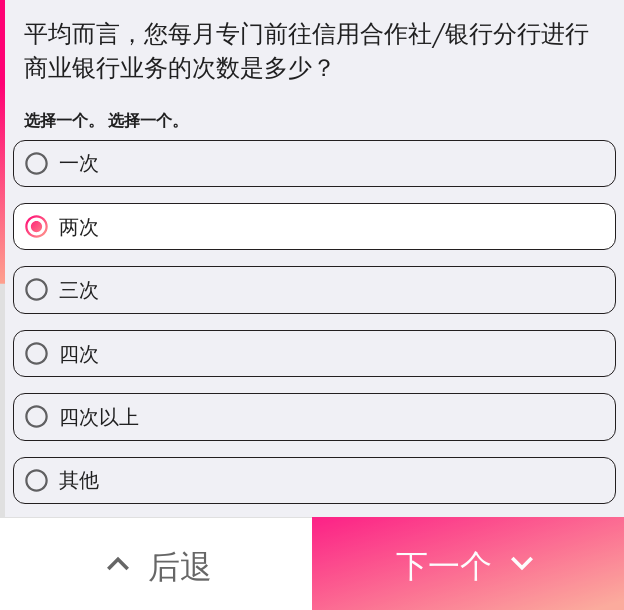click on "下一个" at bounding box center (444, 566) 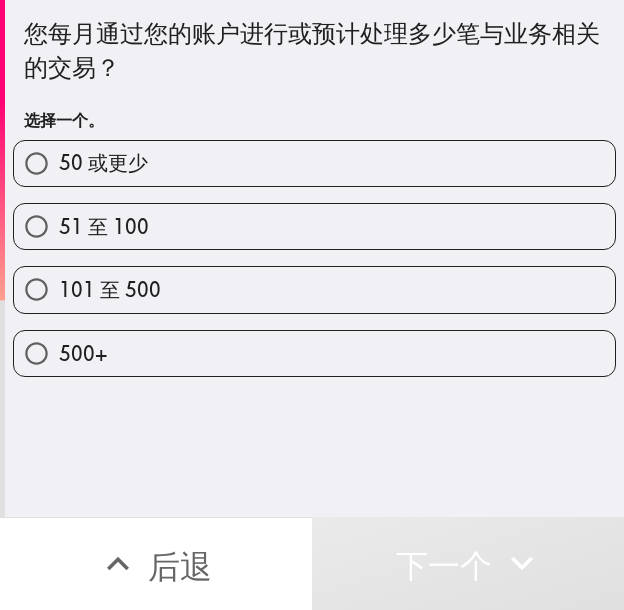 click on "101 至 500" at bounding box center [314, 289] 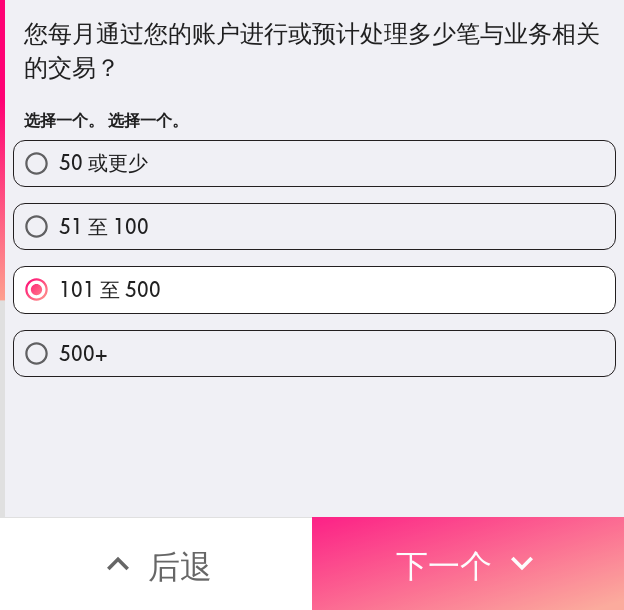 click on "下一个" at bounding box center [444, 566] 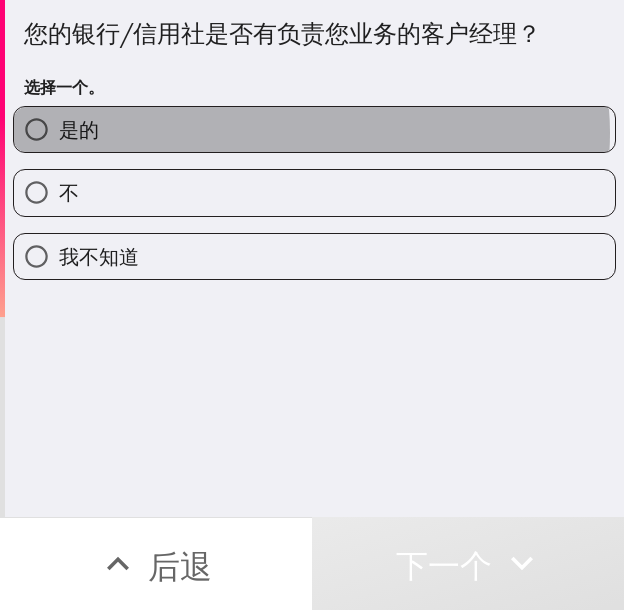 click on "是的" at bounding box center (314, 129) 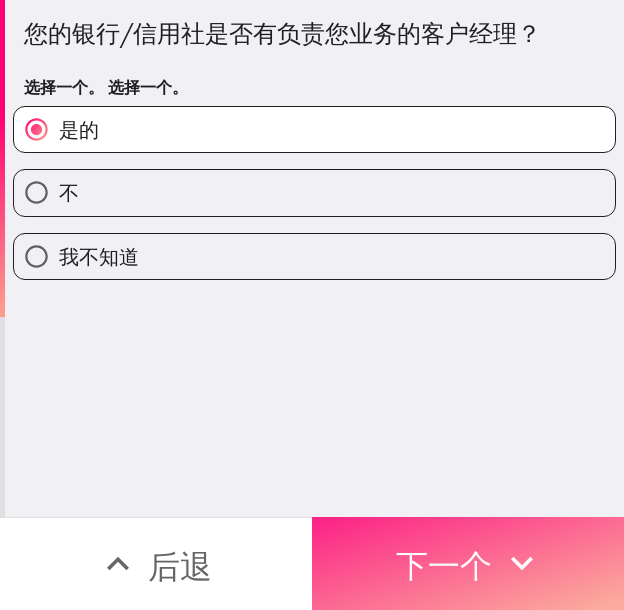 click on "下一个" at bounding box center [444, 566] 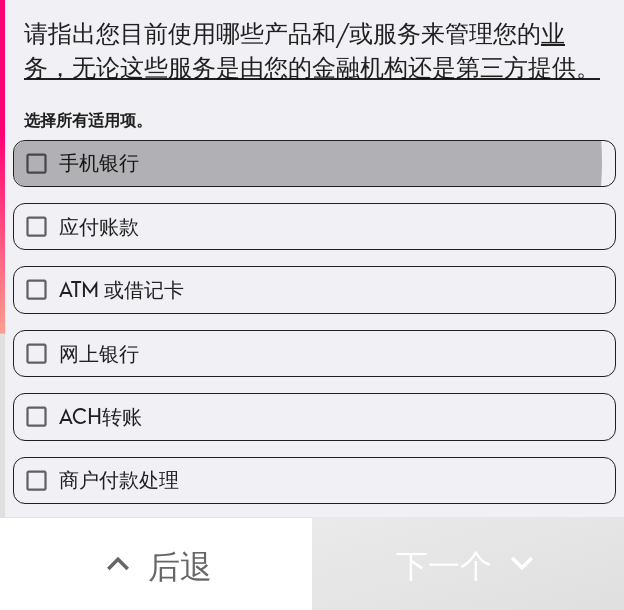 click on "手机银行" at bounding box center (314, 163) 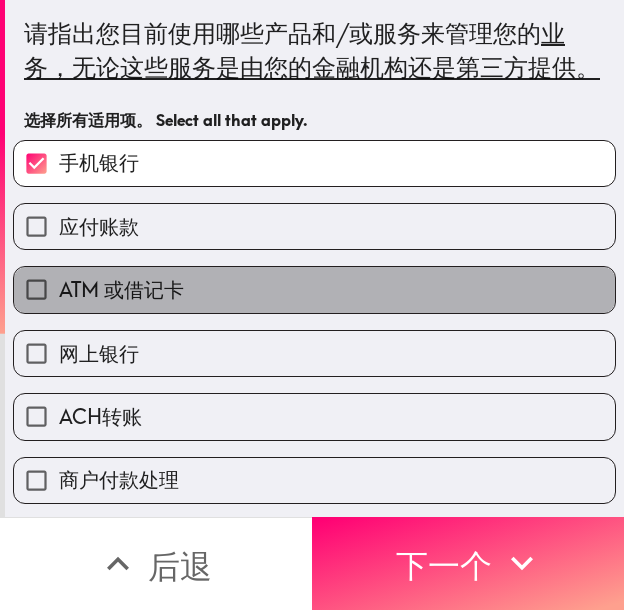 click on "ATM 或借记卡" at bounding box center (314, 289) 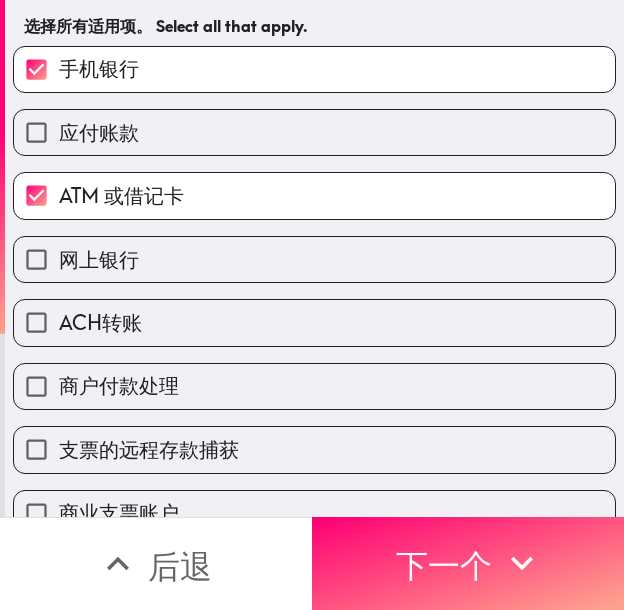 scroll, scrollTop: 100, scrollLeft: 0, axis: vertical 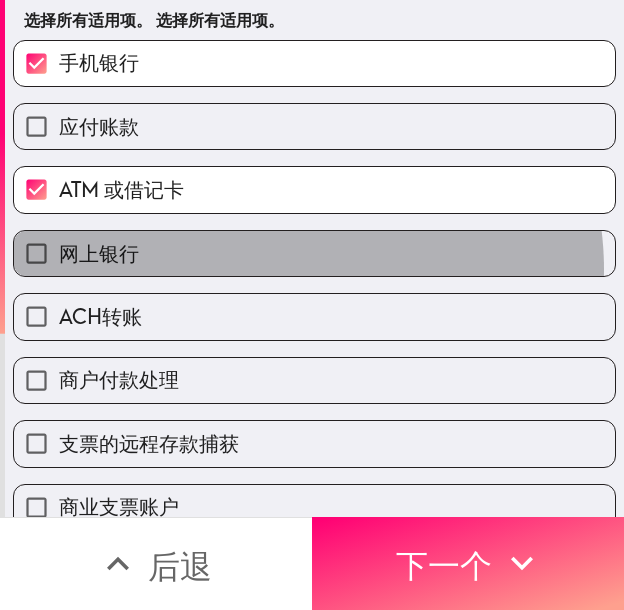click on "网上银行" at bounding box center (314, 253) 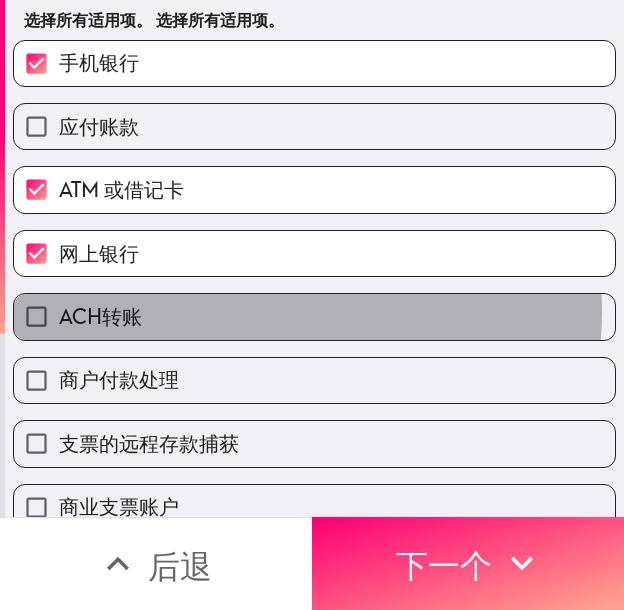 click on "ACH转账" at bounding box center [314, 316] 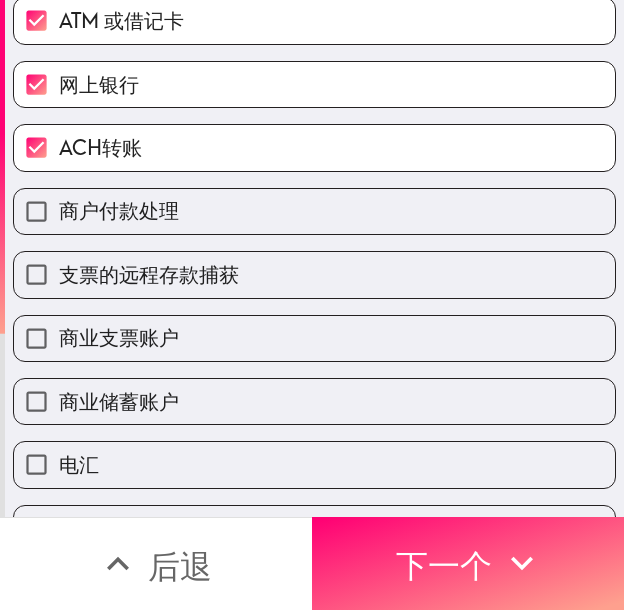 scroll, scrollTop: 300, scrollLeft: 0, axis: vertical 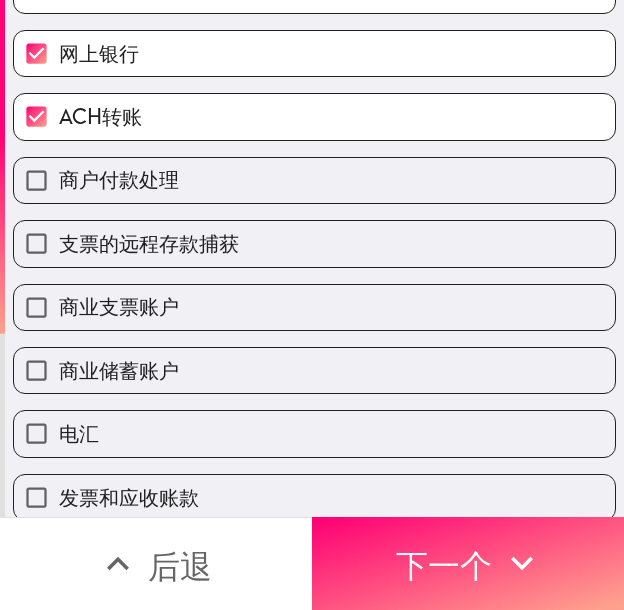 click on "商户付款处理" at bounding box center [314, 180] 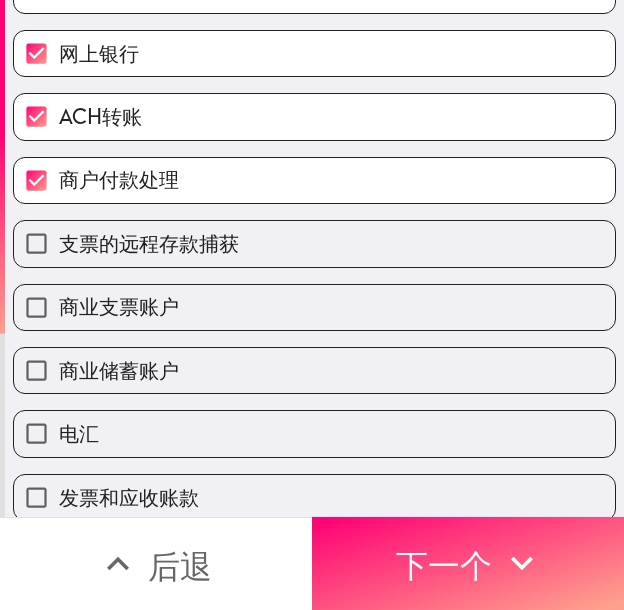 click on "商业储蓄账户" at bounding box center (314, 370) 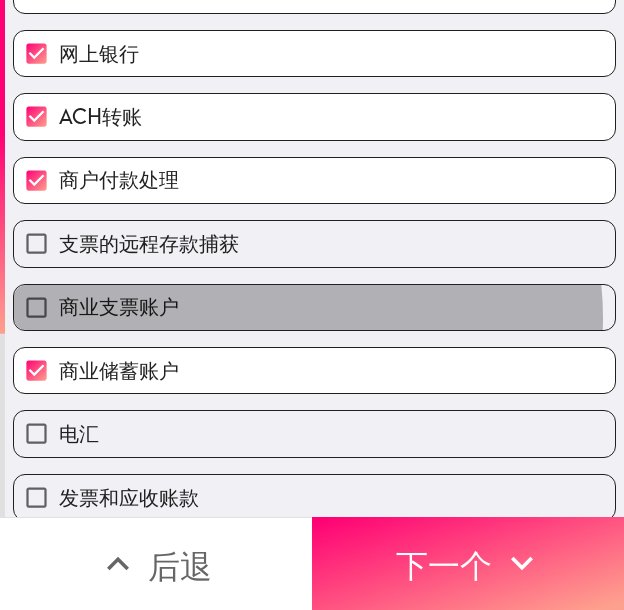click on "商业支票账户" at bounding box center (314, 307) 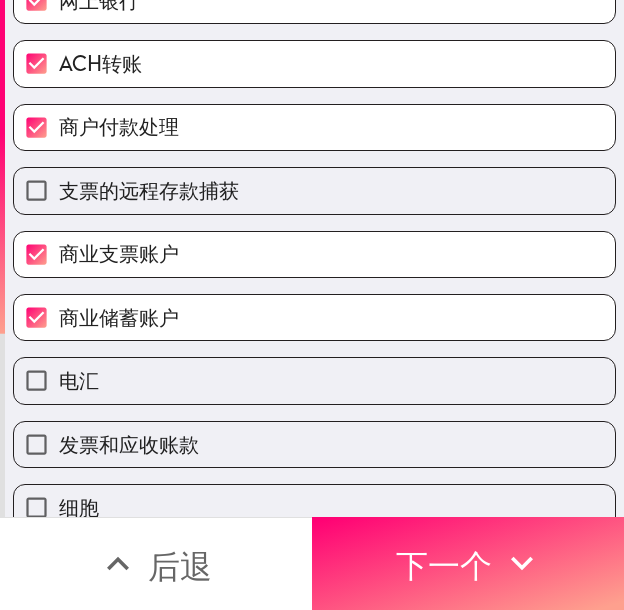 scroll, scrollTop: 500, scrollLeft: 0, axis: vertical 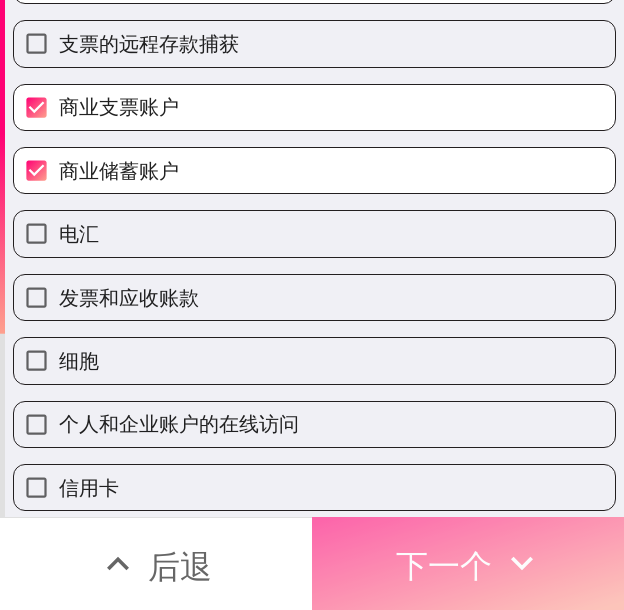 click on "下一个" at bounding box center (444, 563) 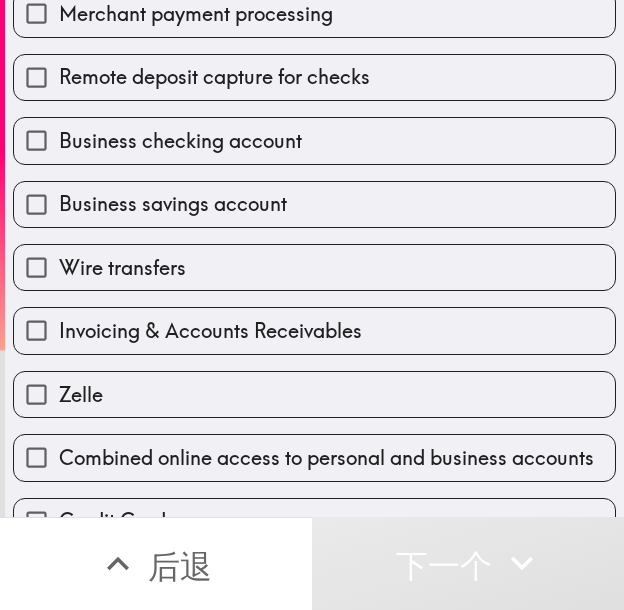 scroll, scrollTop: 467, scrollLeft: 0, axis: vertical 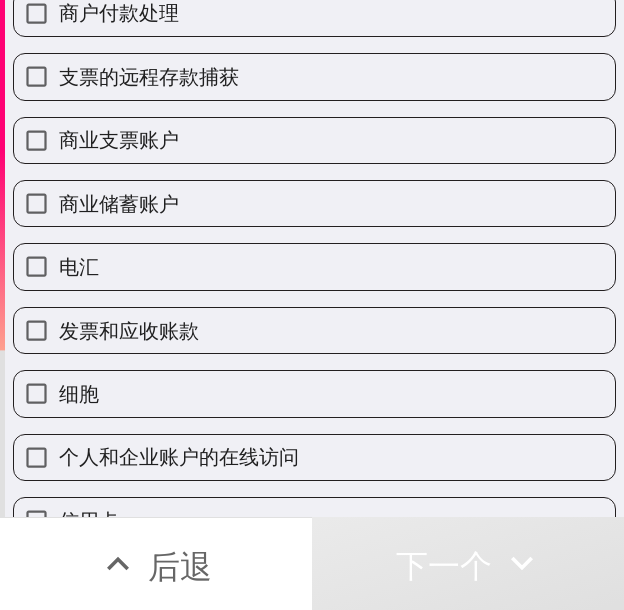click on "电汇" at bounding box center (314, 266) 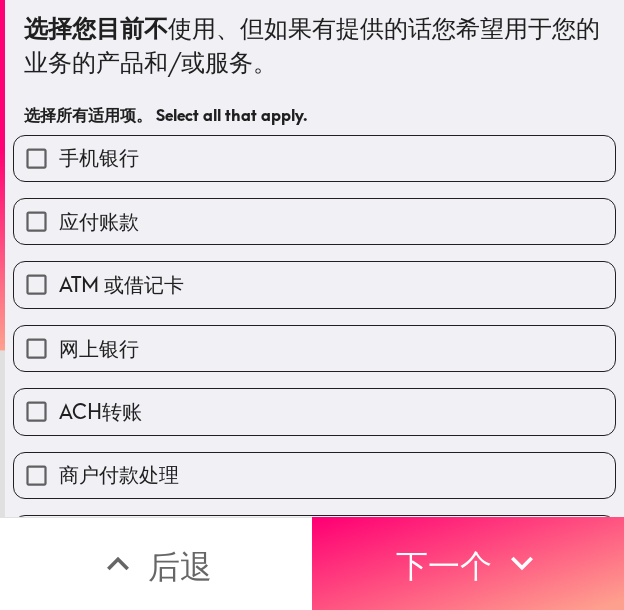 scroll, scrollTop: 0, scrollLeft: 0, axis: both 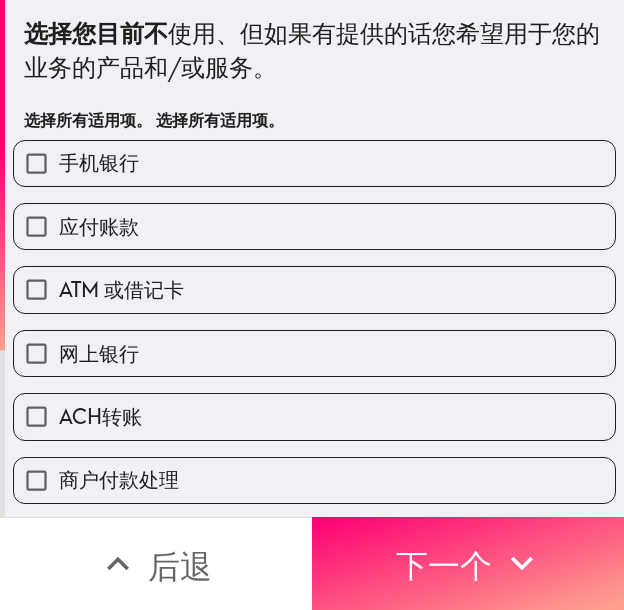 click on "应付账款" at bounding box center (314, 226) 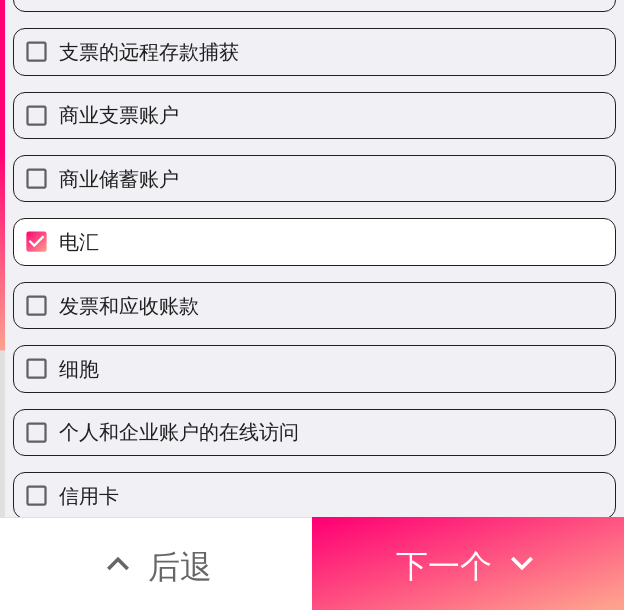 scroll, scrollTop: 500, scrollLeft: 0, axis: vertical 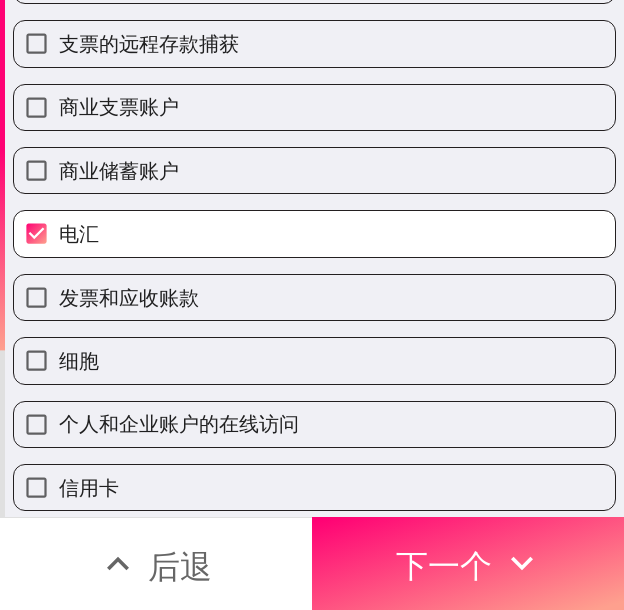 click on "细胞" at bounding box center (314, 360) 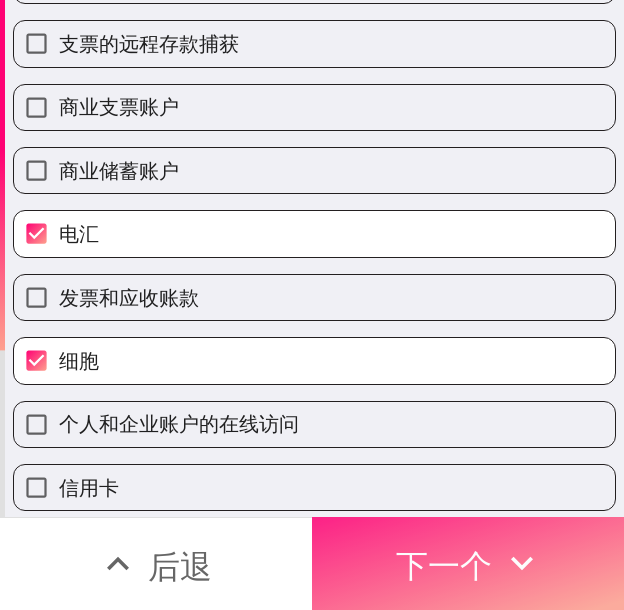 click on "下一个" at bounding box center [444, 566] 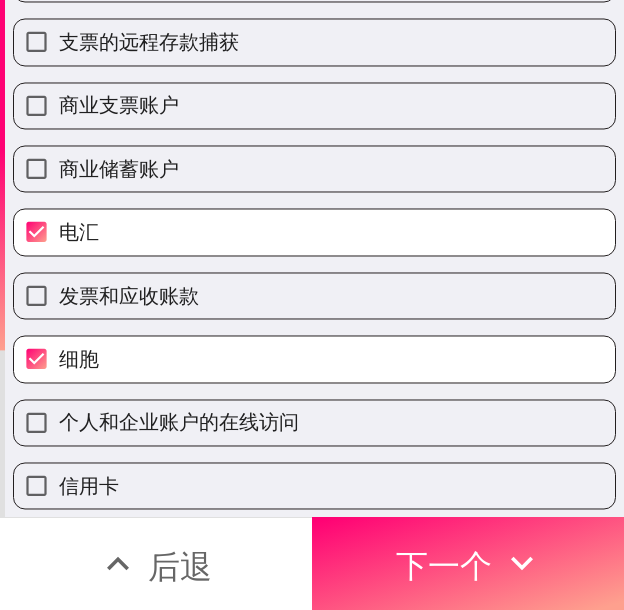 scroll, scrollTop: 0, scrollLeft: 0, axis: both 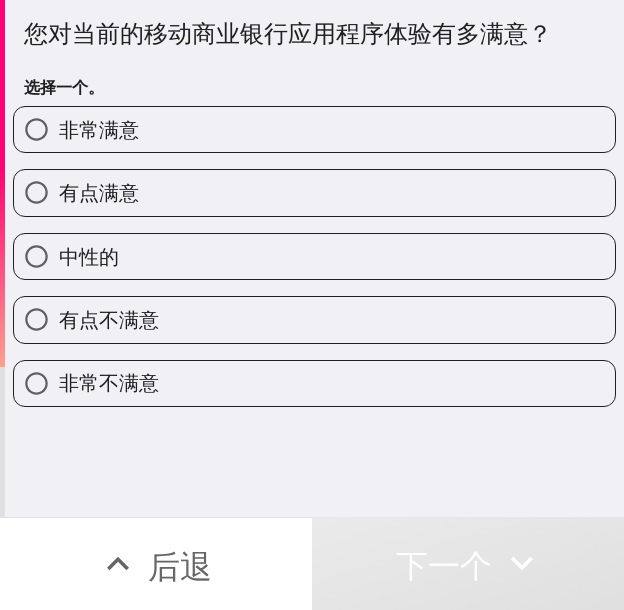 click on "非常满意" at bounding box center (314, 129) 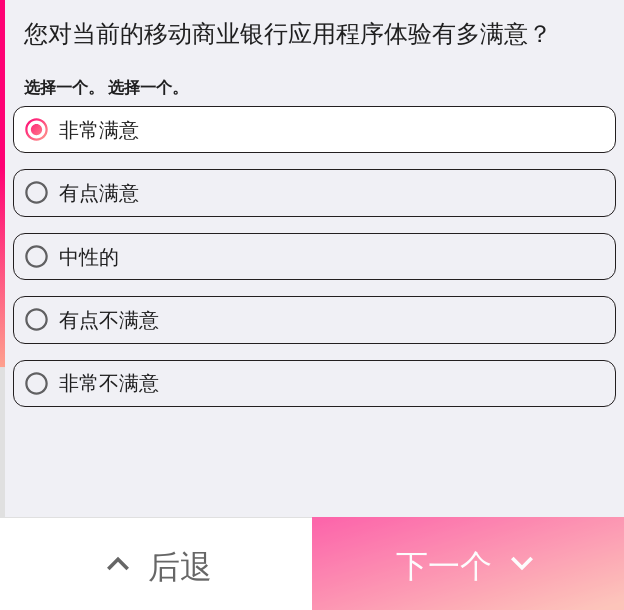click on "下一个" at bounding box center (444, 566) 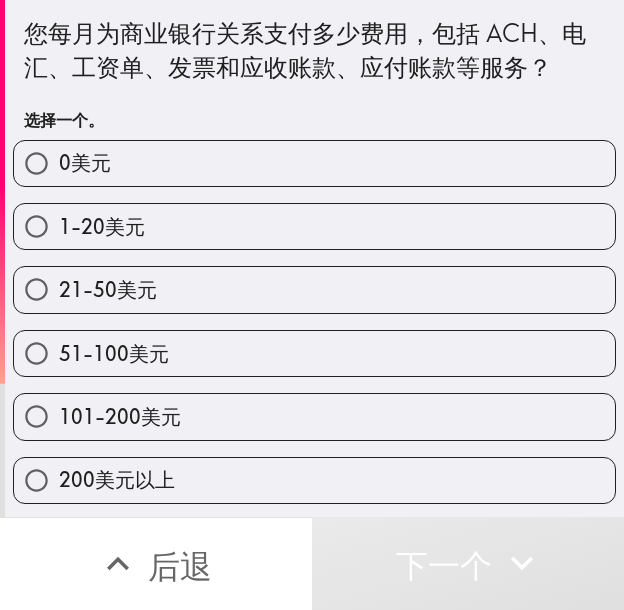 drag, startPoint x: 267, startPoint y: 410, endPoint x: 346, endPoint y: 403, distance: 79.30952 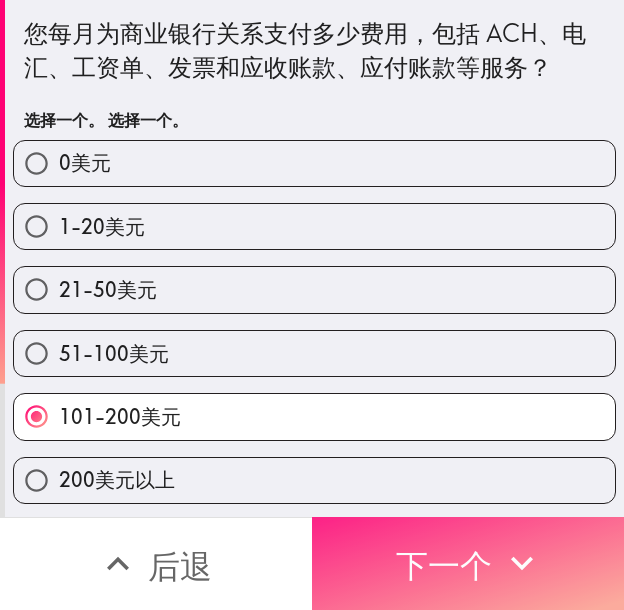 click on "下一个" at bounding box center [444, 566] 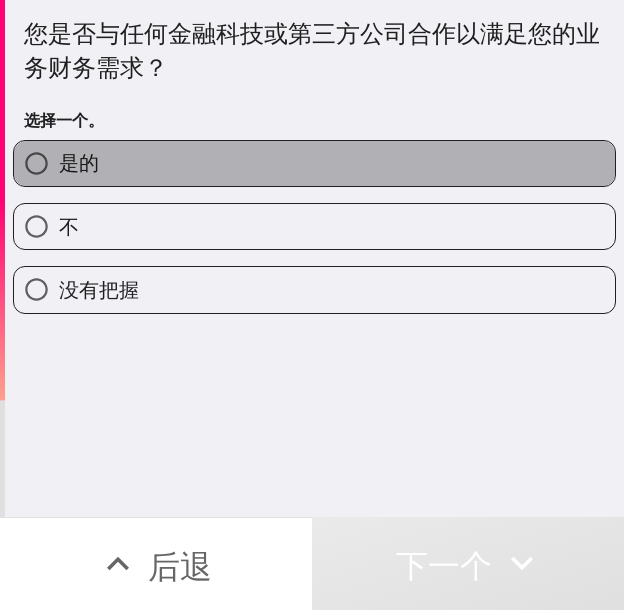 click on "是的" at bounding box center (314, 163) 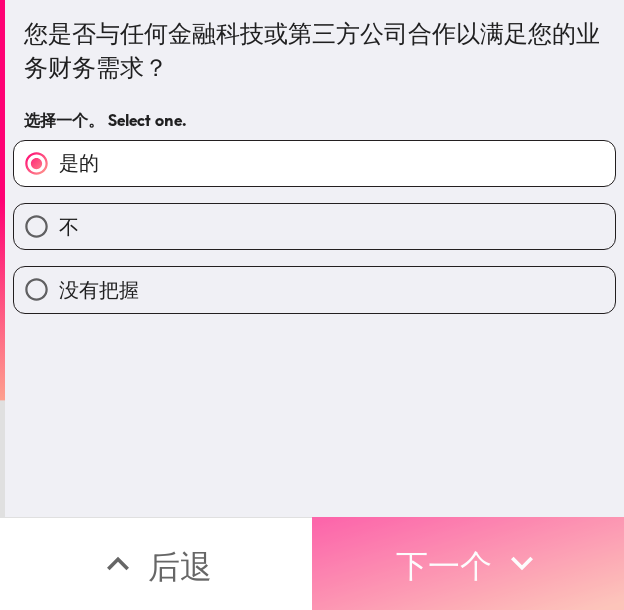 click on "下一个" at bounding box center (444, 566) 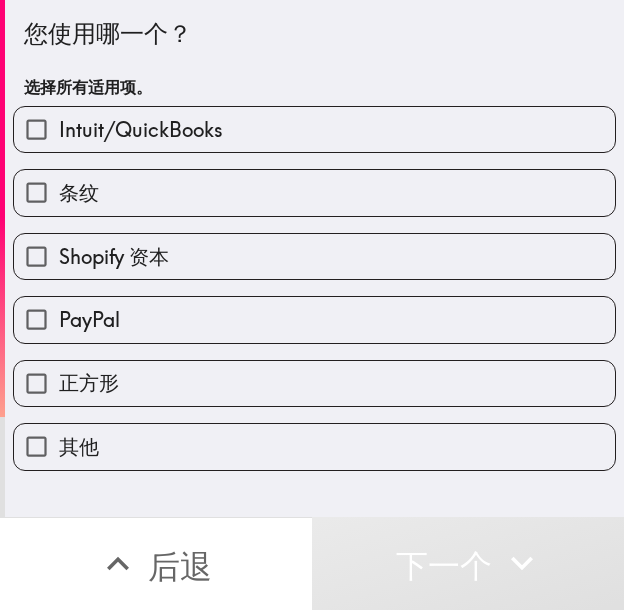click on "Intuit/QuickBooks" at bounding box center (314, 129) 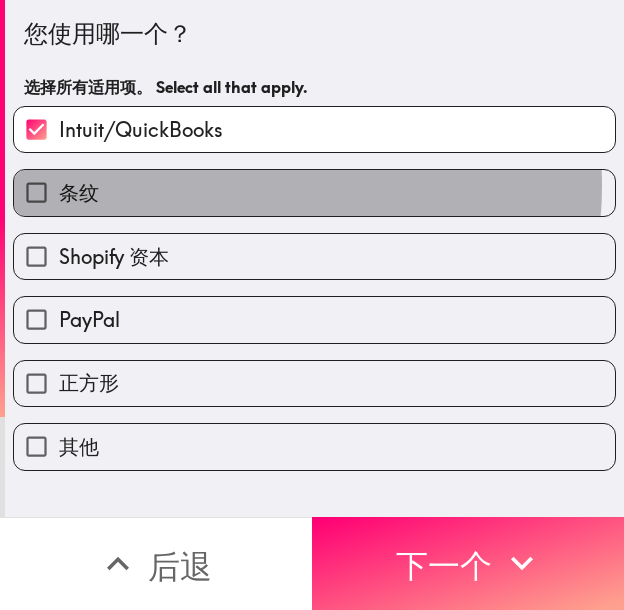 click on "条纹" at bounding box center [314, 192] 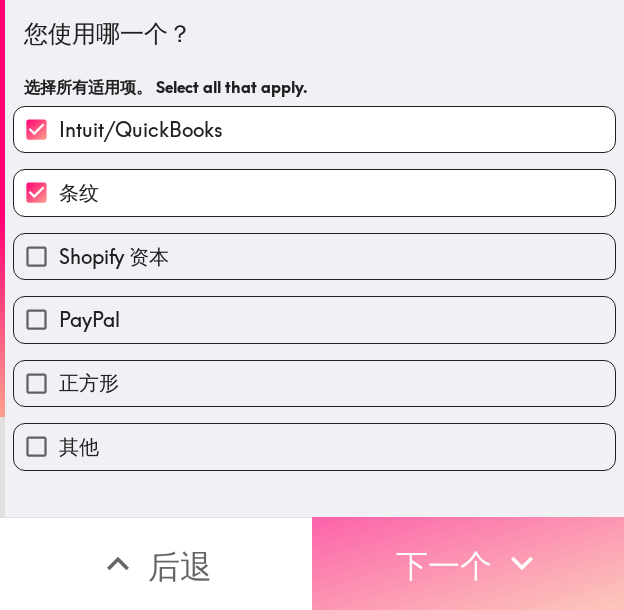 click on "下一个" at bounding box center (444, 566) 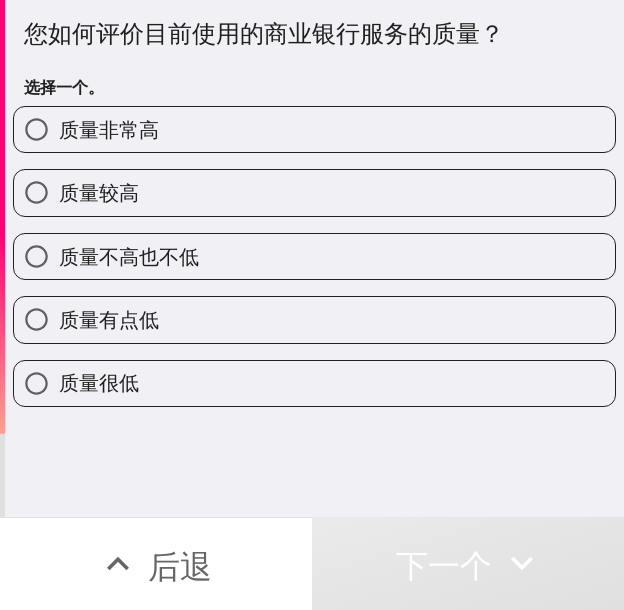 drag, startPoint x: 222, startPoint y: 122, endPoint x: 262, endPoint y: 152, distance: 50 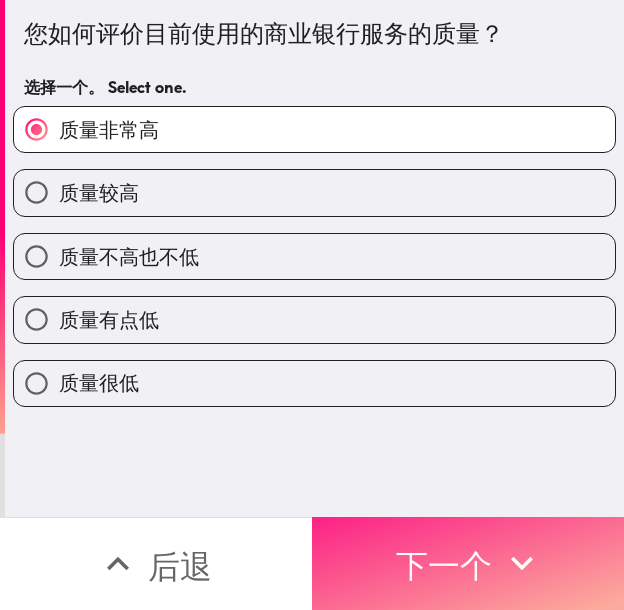 click on "下一个" at bounding box center [468, 563] 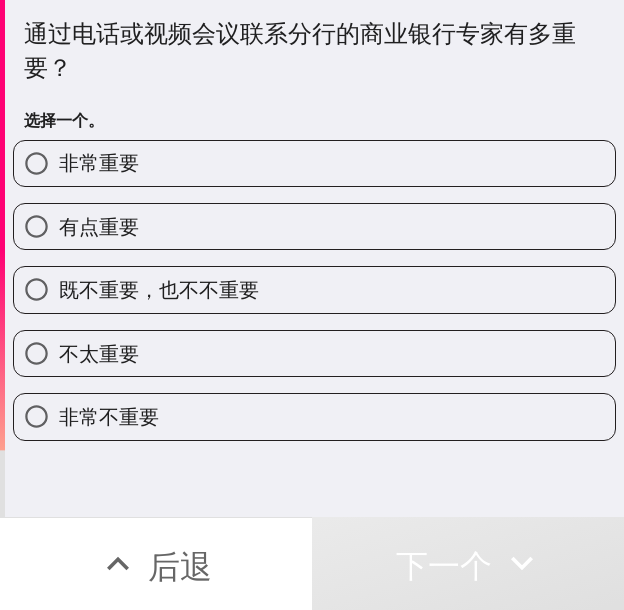 click on "非常重要" at bounding box center (314, 163) 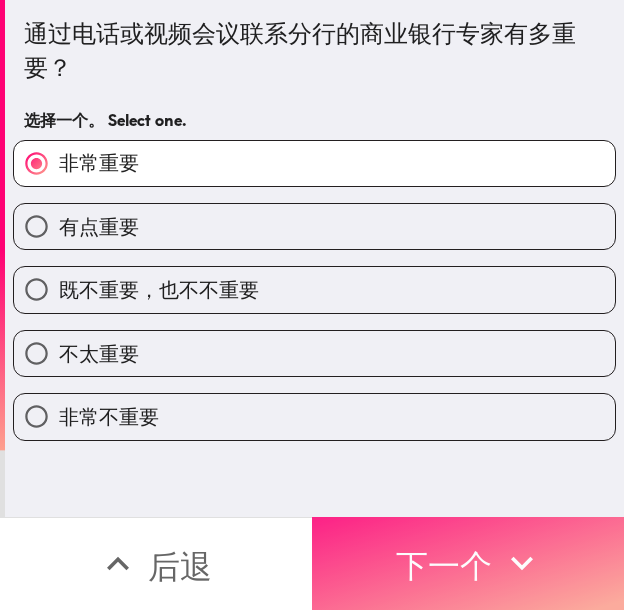 click on "下一个" at bounding box center [444, 566] 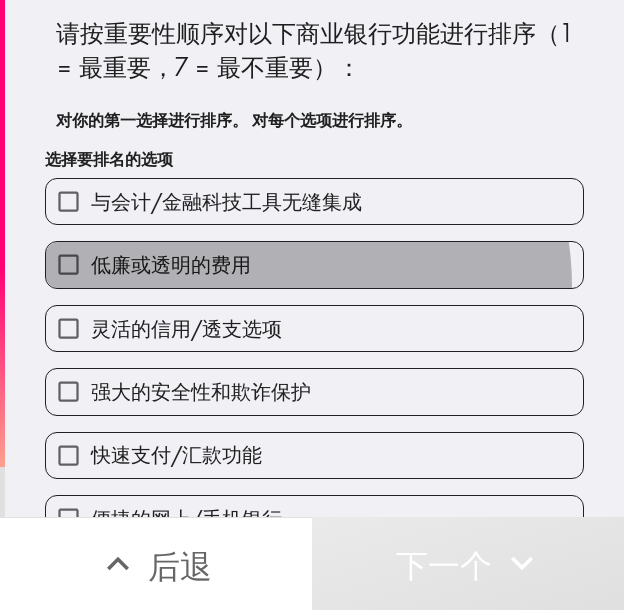click on "低廉或透明的费用" at bounding box center (314, 264) 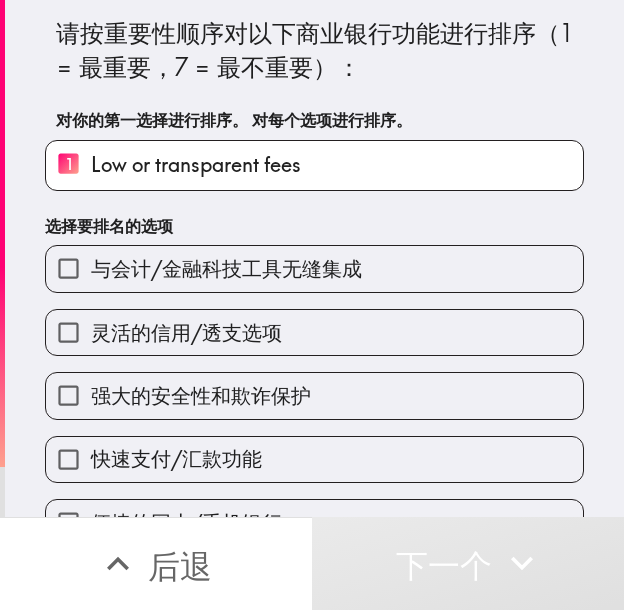 click on "强大的安全性和欺诈保护" at bounding box center (201, 395) 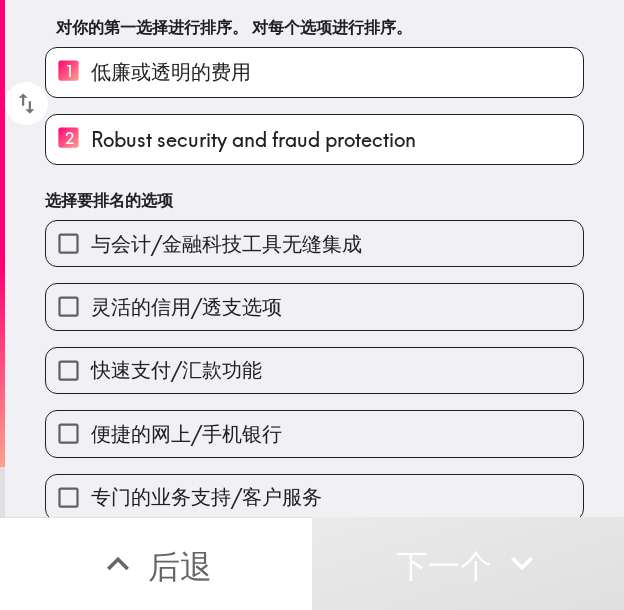 scroll, scrollTop: 112, scrollLeft: 0, axis: vertical 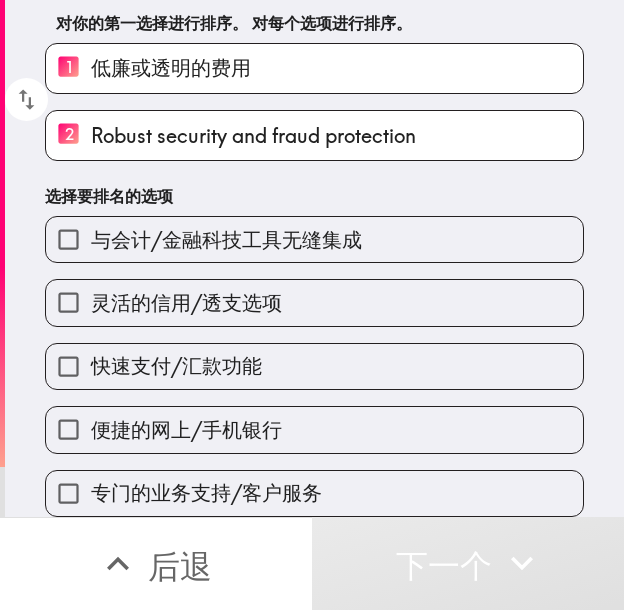 click on "快速支付/汇款功能" at bounding box center [176, 365] 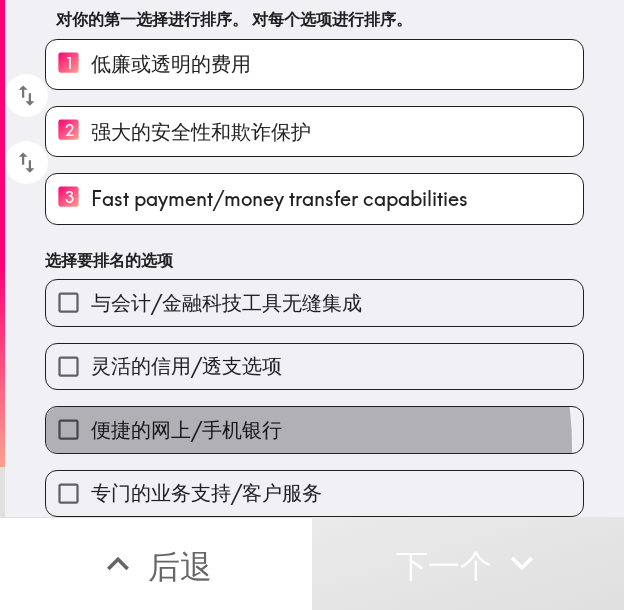 drag, startPoint x: 250, startPoint y: 435, endPoint x: 262, endPoint y: 407, distance: 30.463093 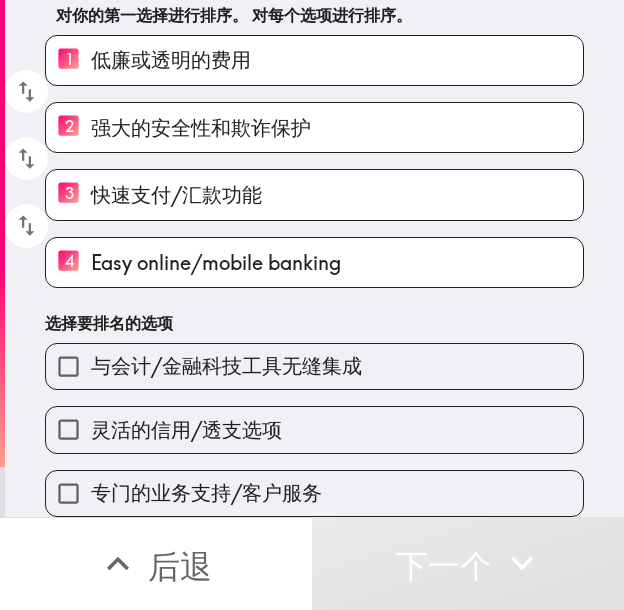 click on "与会计/金融科技工具无缝集成" at bounding box center (226, 365) 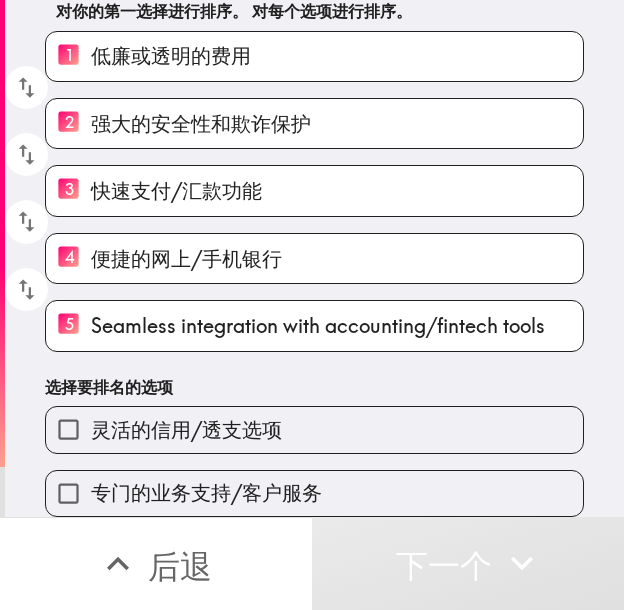 scroll, scrollTop: 124, scrollLeft: 0, axis: vertical 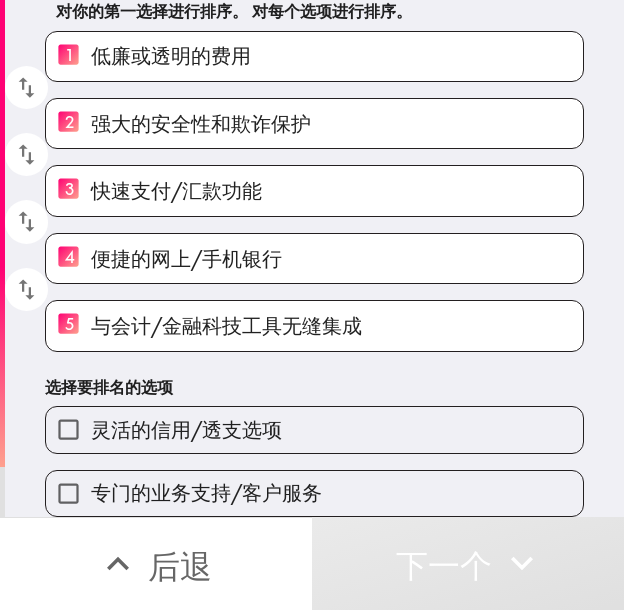 click on "专门的业务支持/客户服务" at bounding box center [206, 492] 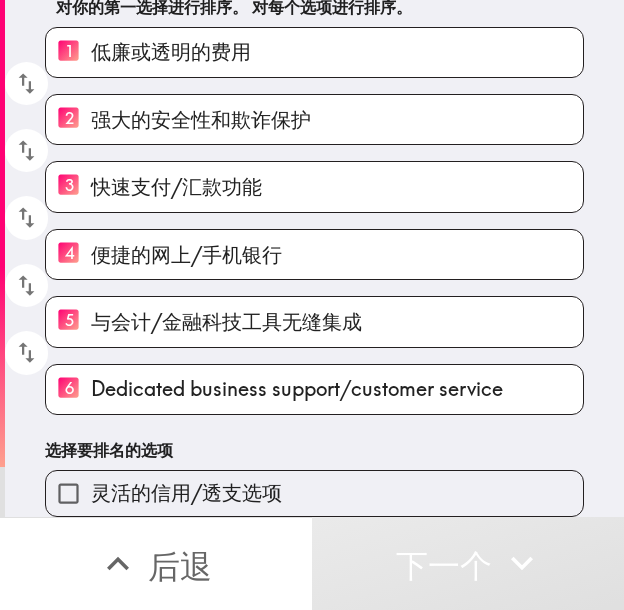click on "灵活的信用/透支选项" at bounding box center (314, 493) 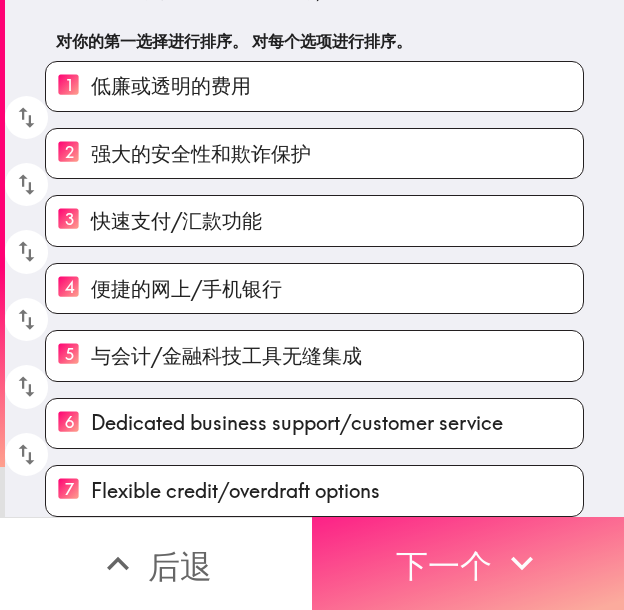 scroll, scrollTop: 94, scrollLeft: 0, axis: vertical 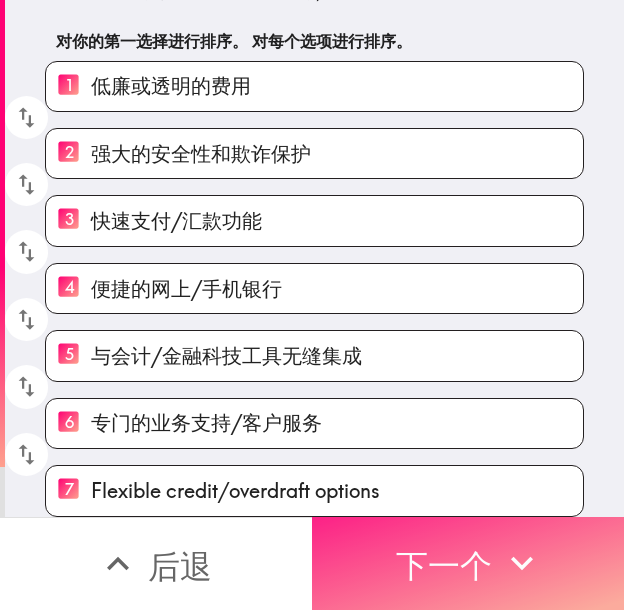 click on "下一个" at bounding box center (444, 566) 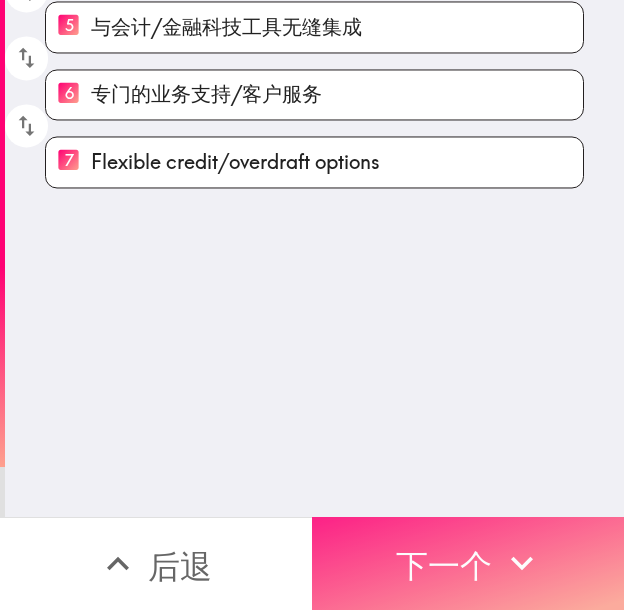 scroll, scrollTop: 0, scrollLeft: 0, axis: both 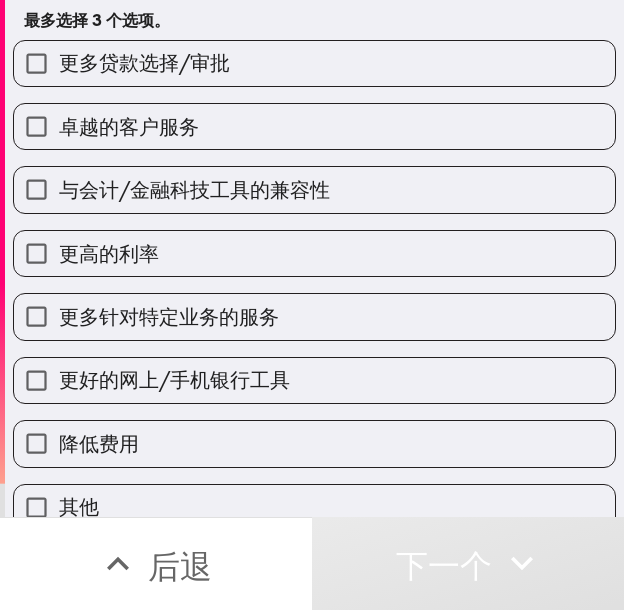 click on "更好的网上/手机银行工具" at bounding box center [314, 380] 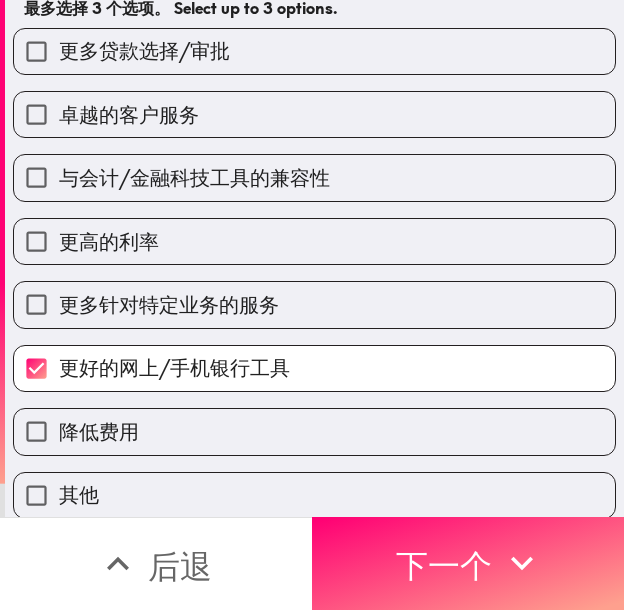 scroll, scrollTop: 129, scrollLeft: 0, axis: vertical 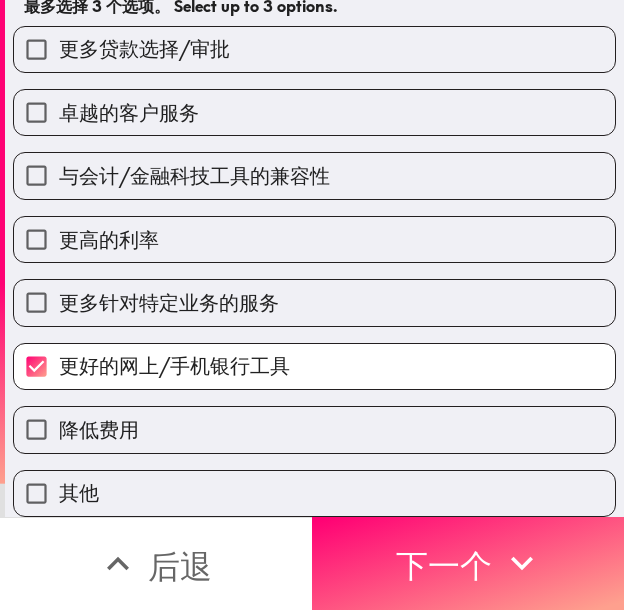 click on "降低费用" at bounding box center [314, 429] 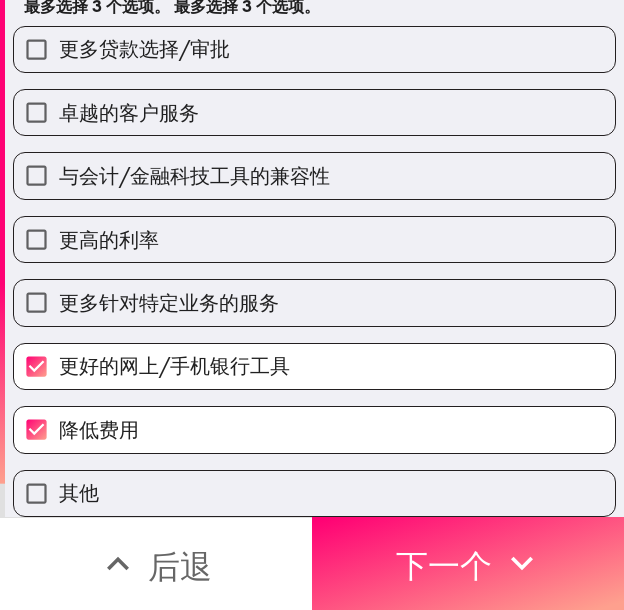 scroll, scrollTop: 129, scrollLeft: 0, axis: vertical 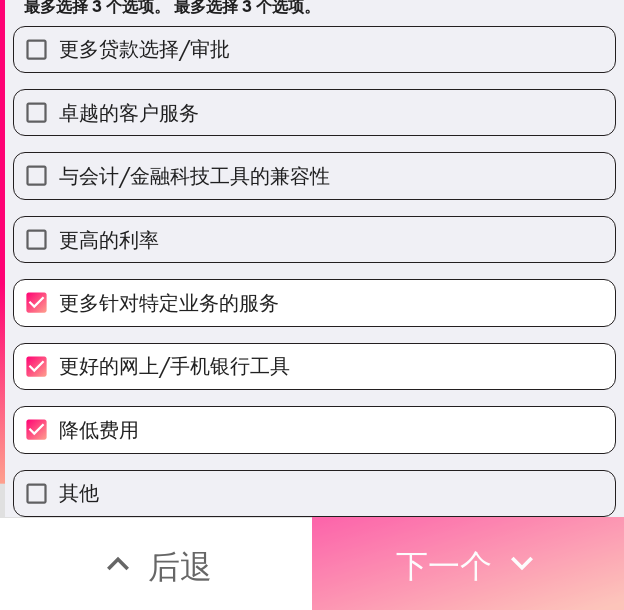 click on "下一个" at bounding box center [444, 566] 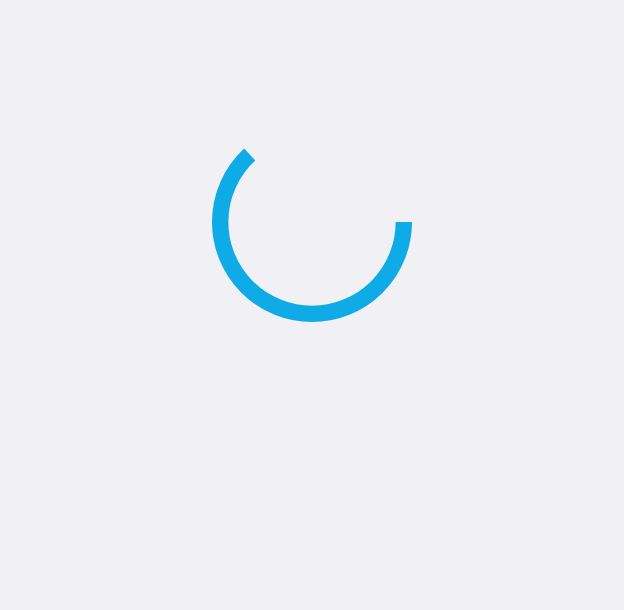 scroll, scrollTop: 0, scrollLeft: 0, axis: both 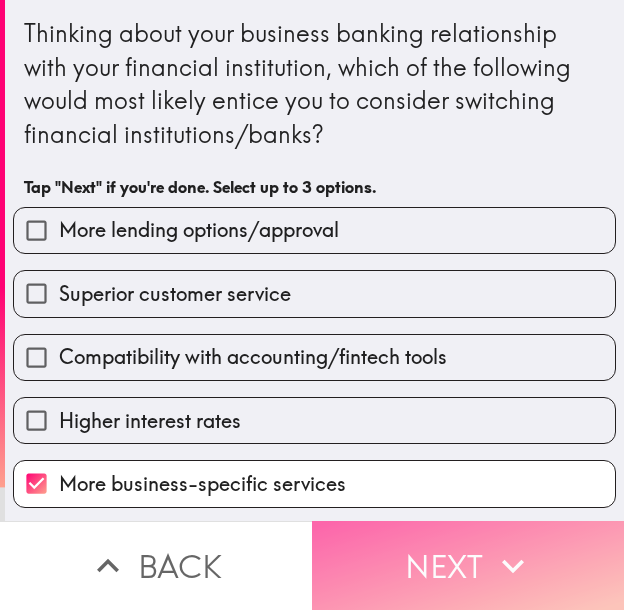 drag, startPoint x: 456, startPoint y: 549, endPoint x: 558, endPoint y: 552, distance: 102.044106 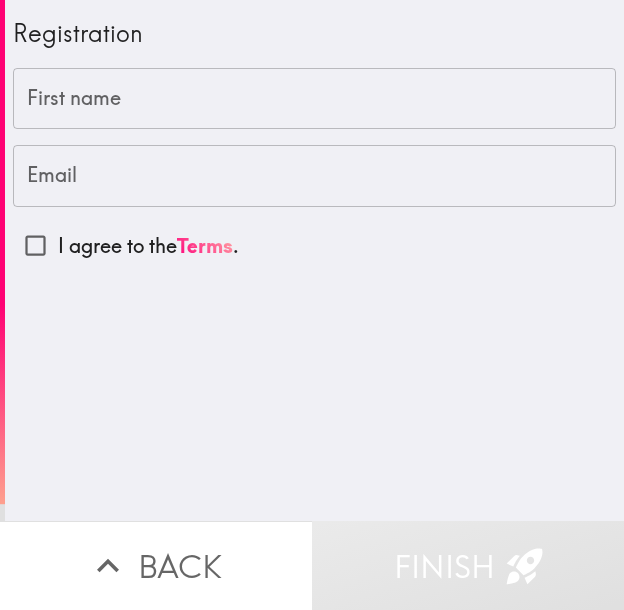 click on "First name" at bounding box center [314, 99] 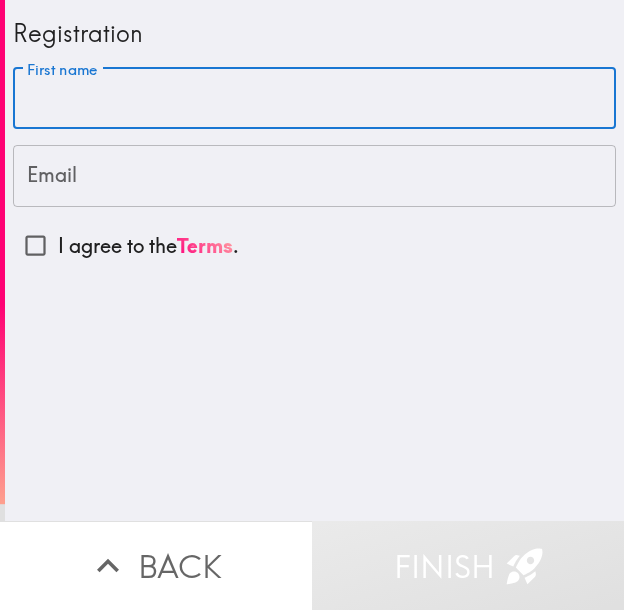 paste on "Robert" 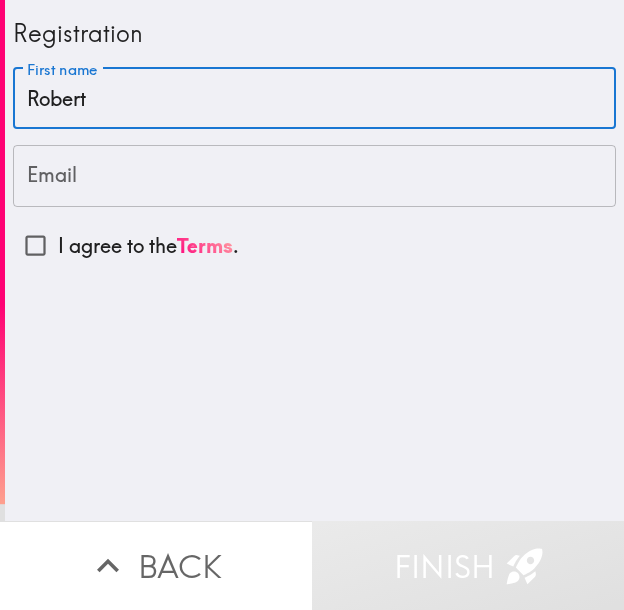 type on "Robert" 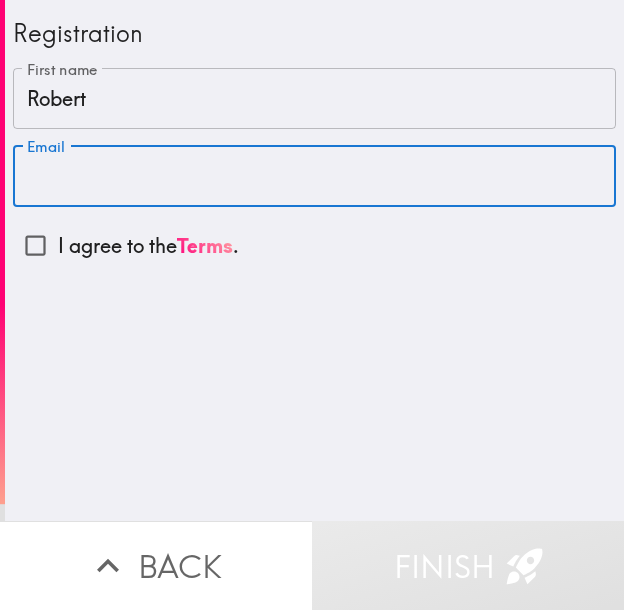 click on "Email" at bounding box center [314, 176] 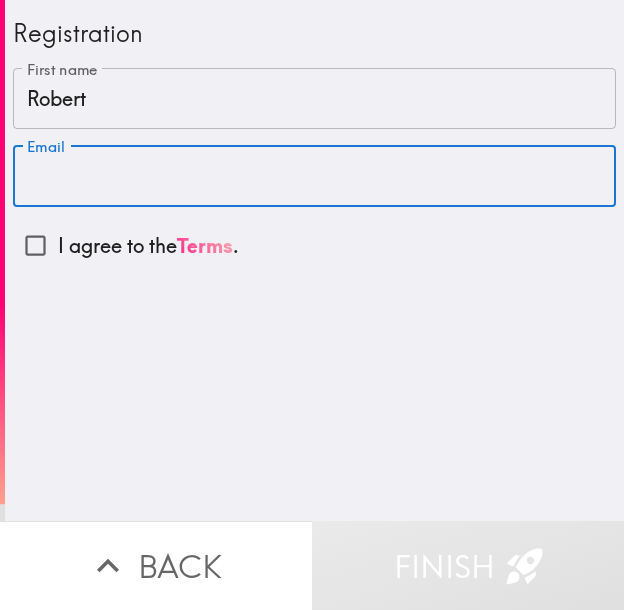 paste on "roberthummel217@gmail.com" 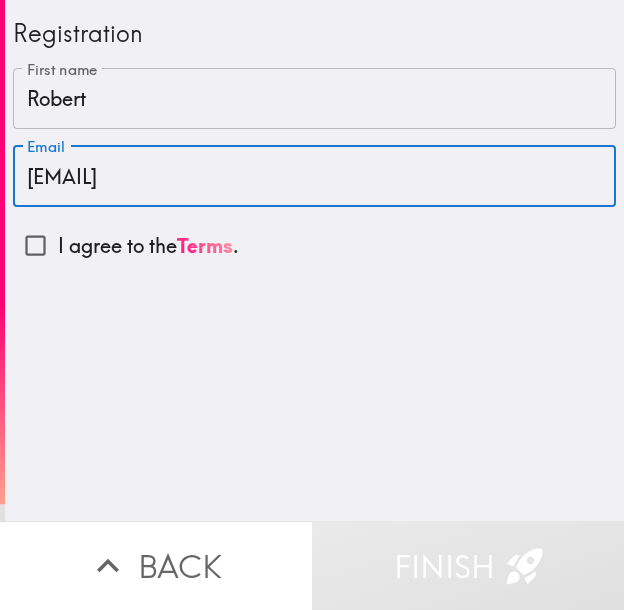 type on "roberthummel217@gmail.com" 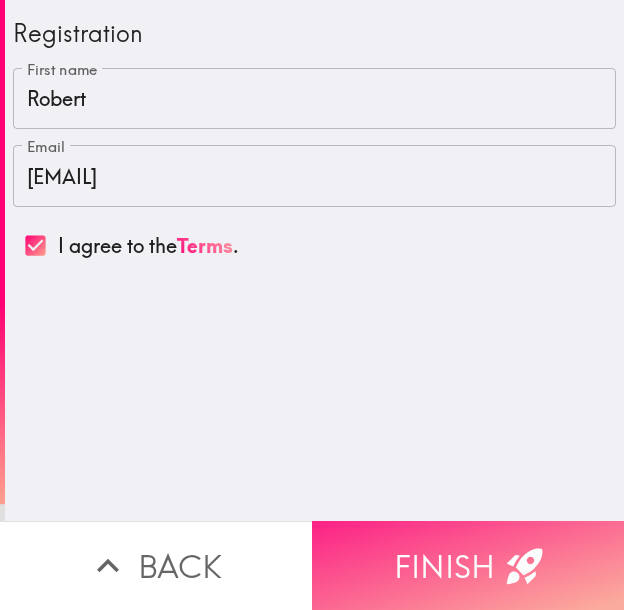 click on "Finish" at bounding box center (468, 565) 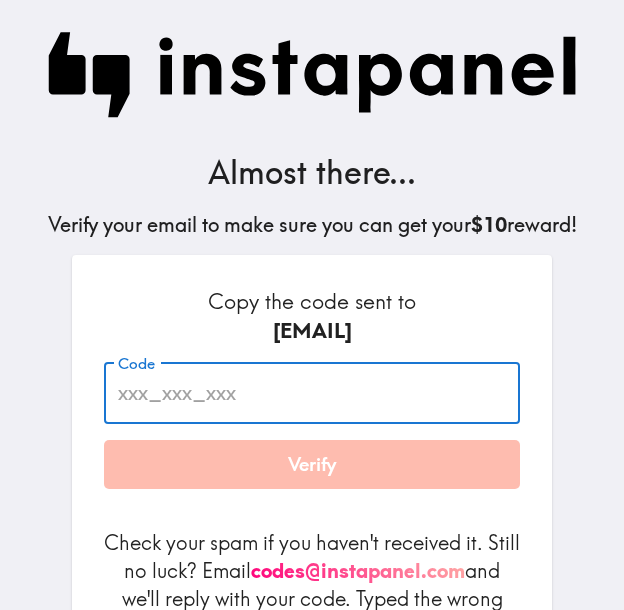 click on "Code" at bounding box center [312, 393] 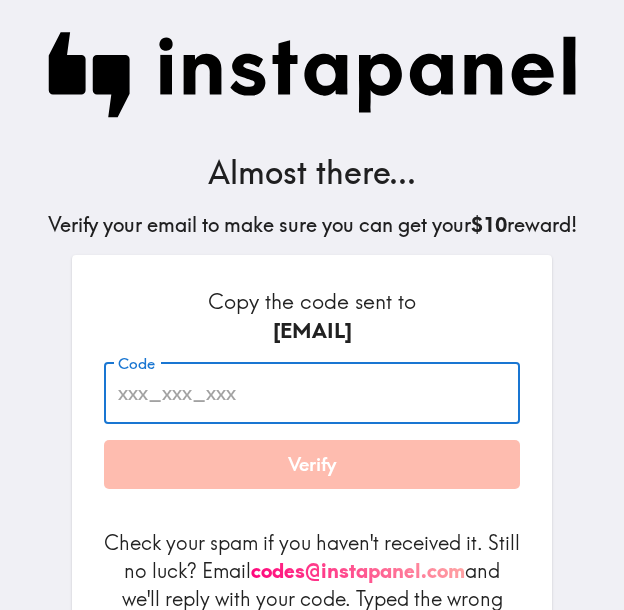 paste on "B6d_T88_rjL" 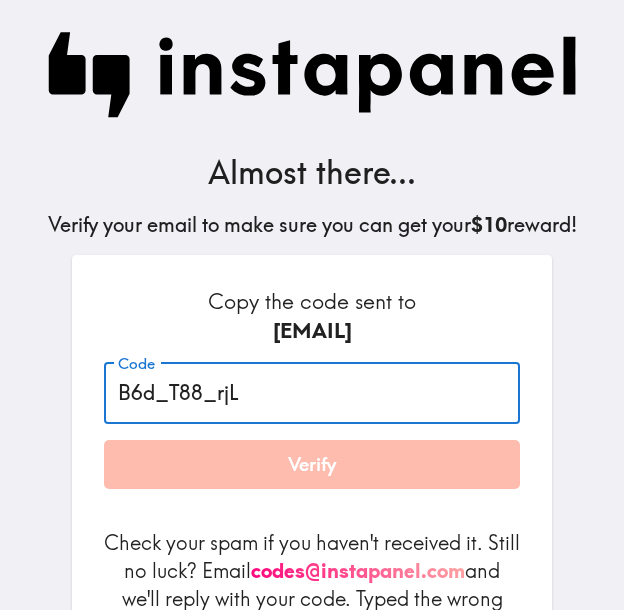 type on "B6d_T88_rjL" 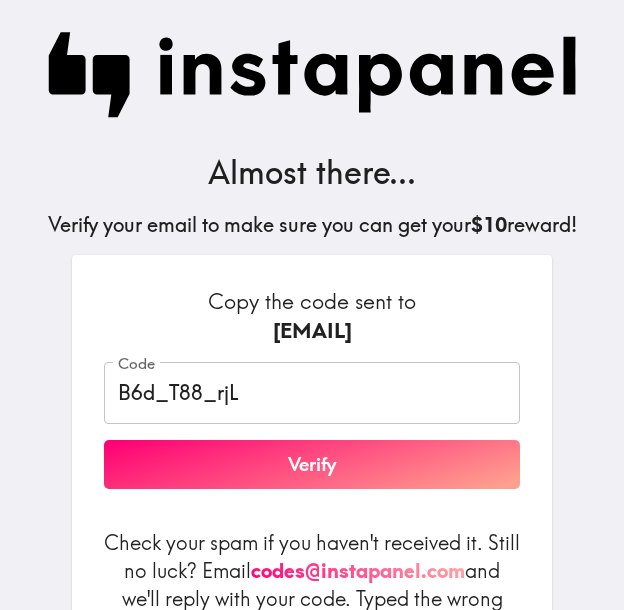 click on "Almost there... Verify your email to make sure you can get your  $10  reward! Copy the code sent to  roberthummel217@gmail.com Code B6d_T88_rjL Code Verify Check your spam if you haven't received it.   Still no luck? Email  codes@instapanel.com  and we'll reply with your code.   Typed the wrong email?   Request a new code By using Instapanel, you agree to our  Terms  and  Privacy Policy ." at bounding box center [312, 367] 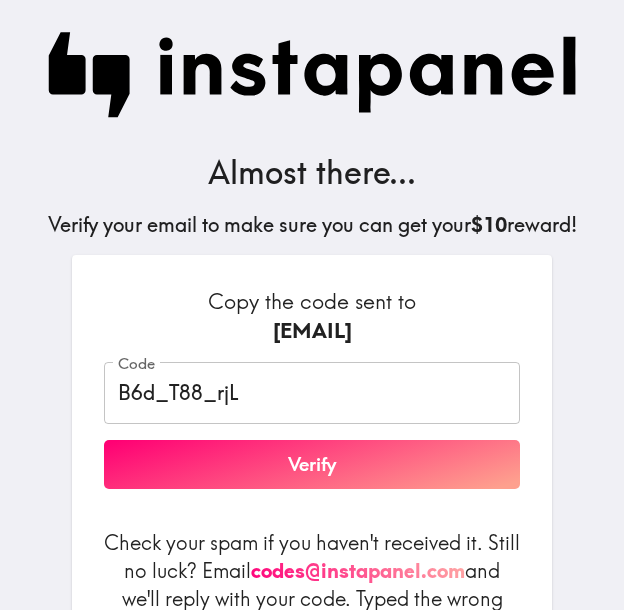 click on "Verify" at bounding box center (312, 465) 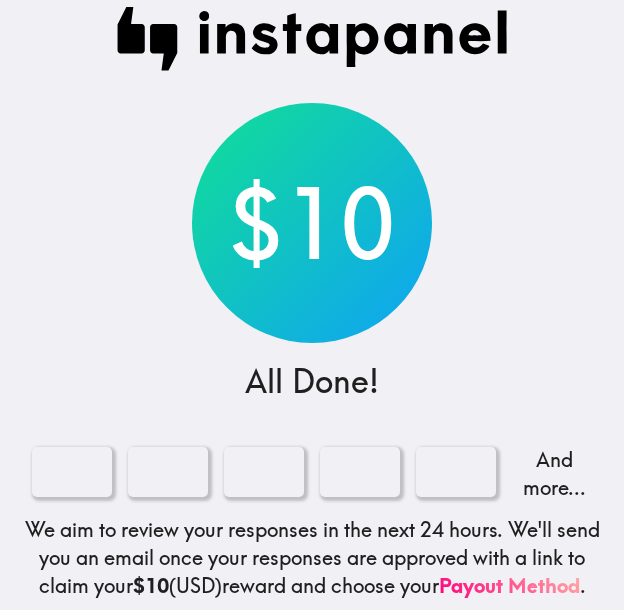 scroll, scrollTop: 0, scrollLeft: 0, axis: both 